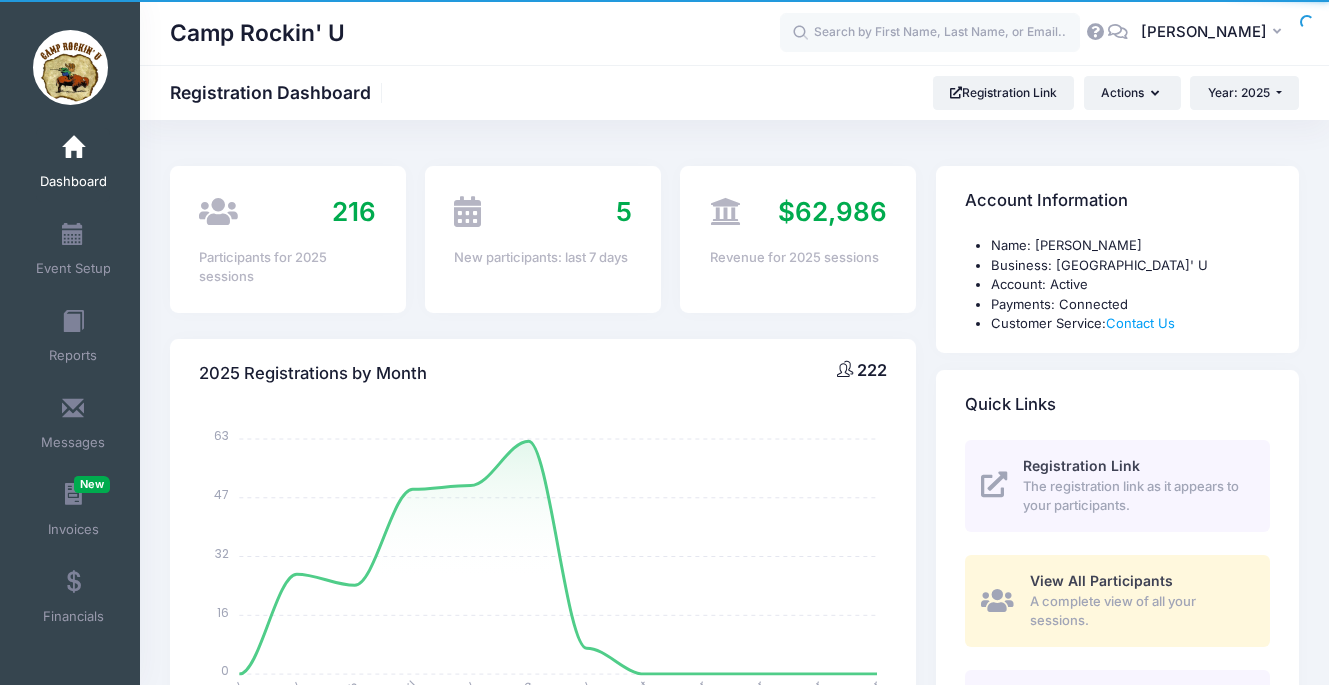 select 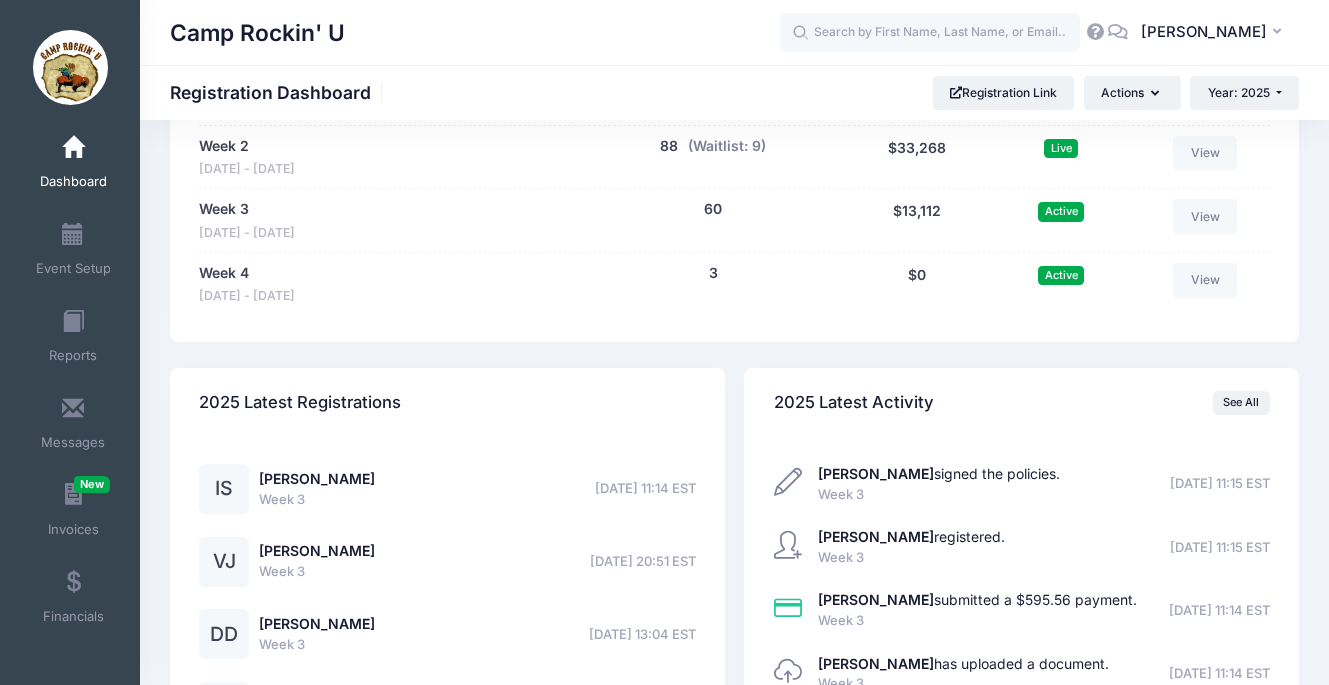 scroll, scrollTop: 1206, scrollLeft: 0, axis: vertical 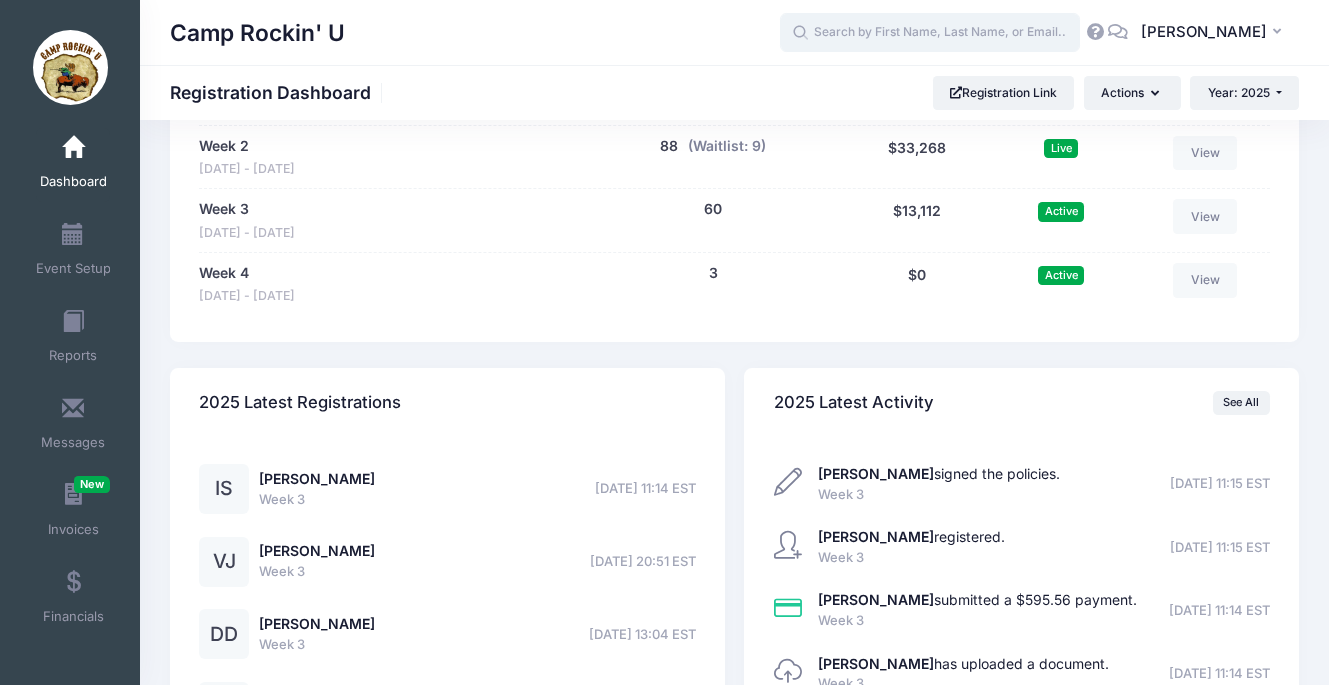 click at bounding box center [930, 33] 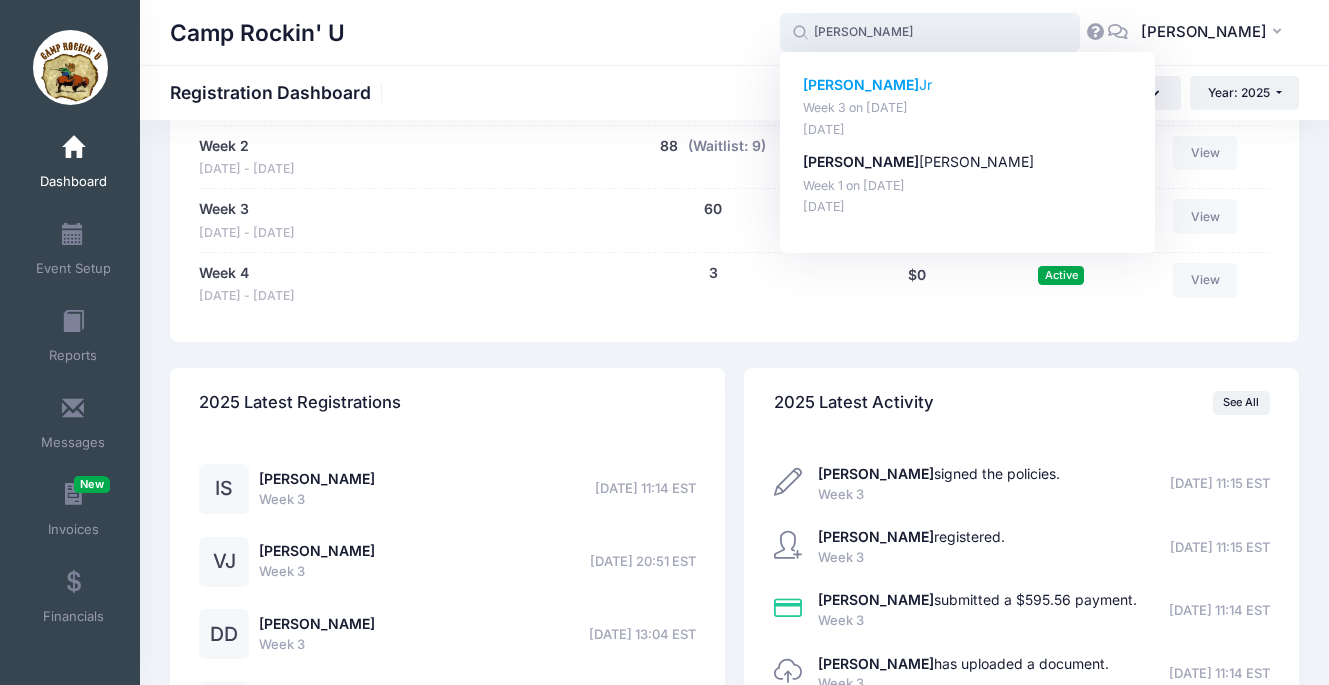 click on "[PERSON_NAME]" 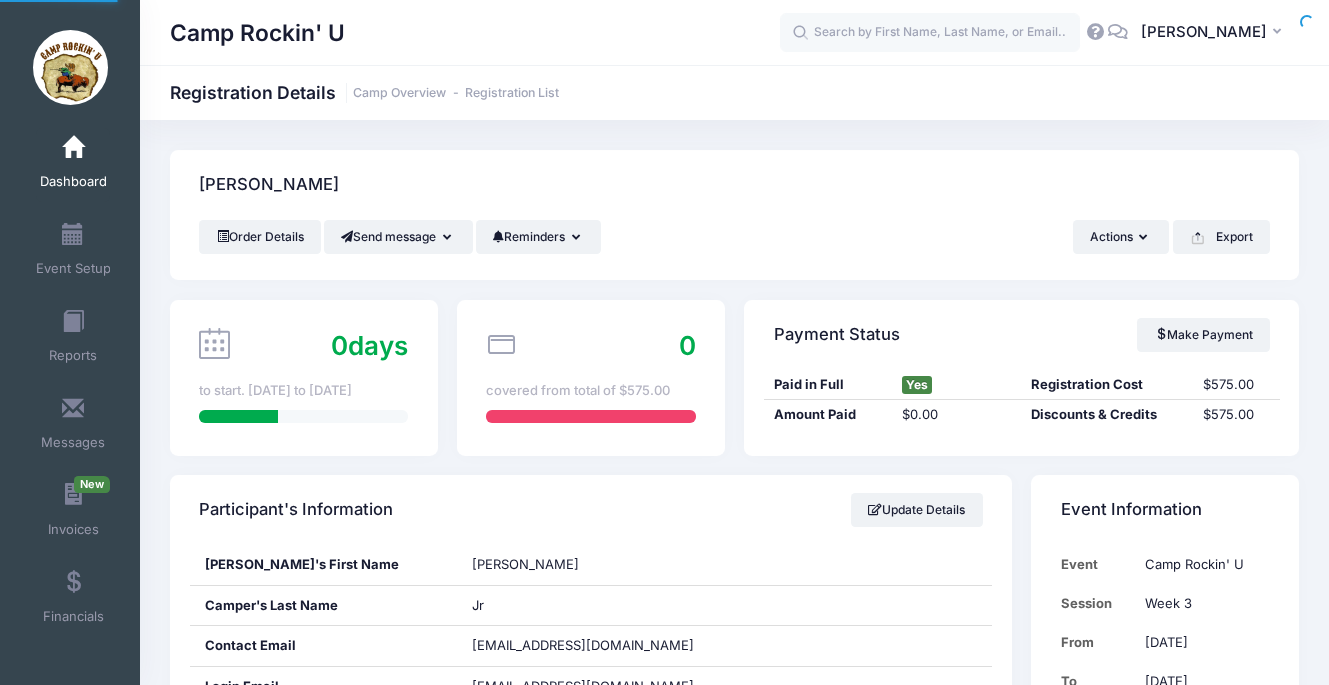 scroll, scrollTop: 0, scrollLeft: 0, axis: both 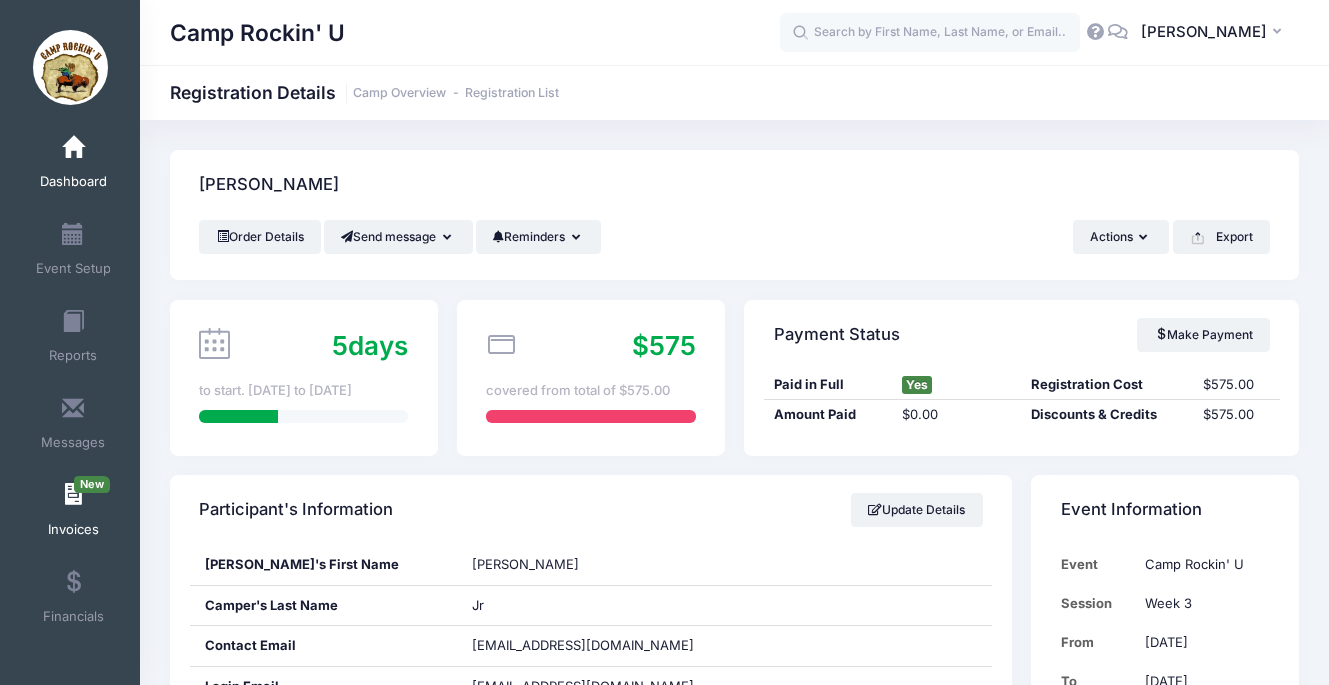 click on "Invoices  New" at bounding box center [73, 513] 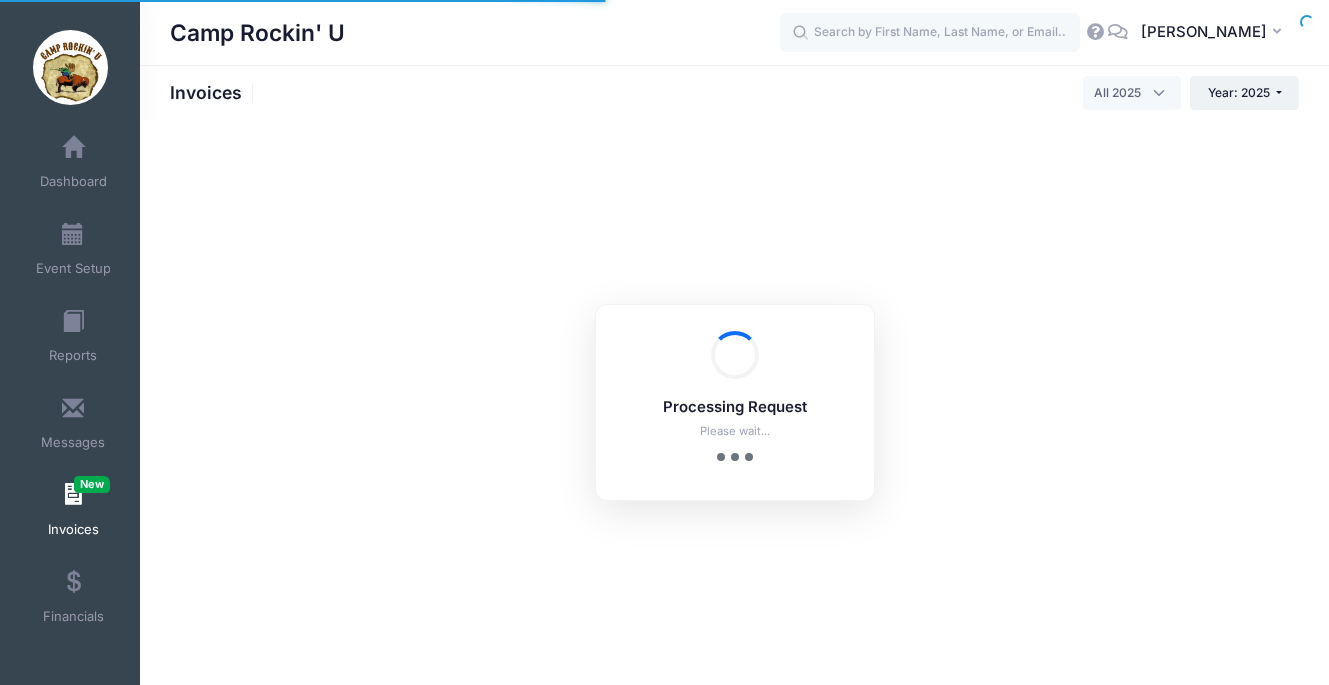 select 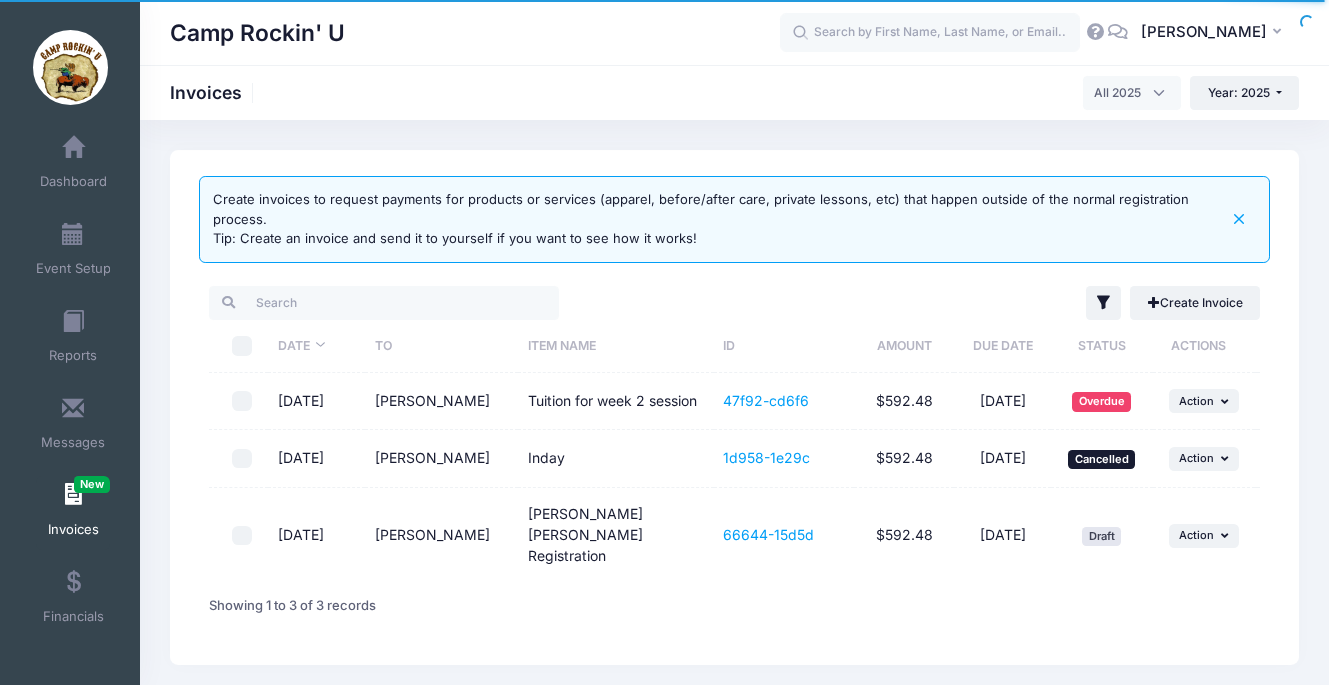 scroll, scrollTop: 0, scrollLeft: 0, axis: both 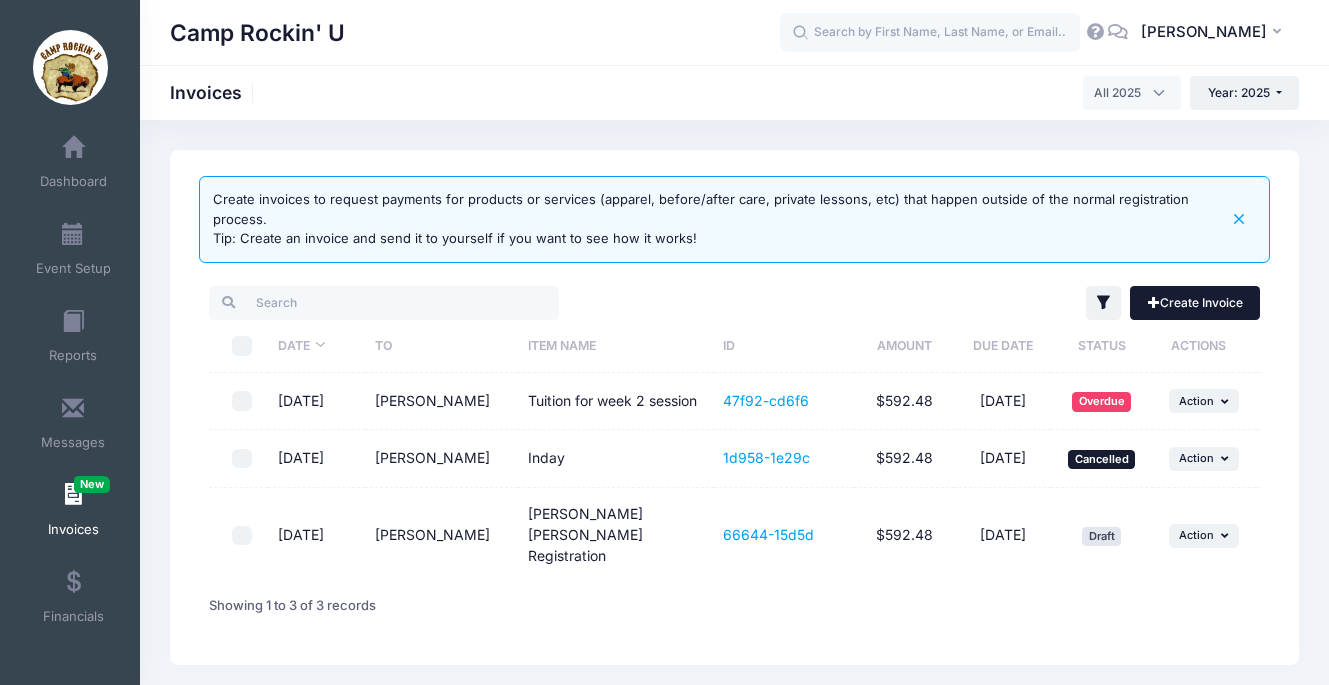 click on "Create Invoice" at bounding box center (1195, 303) 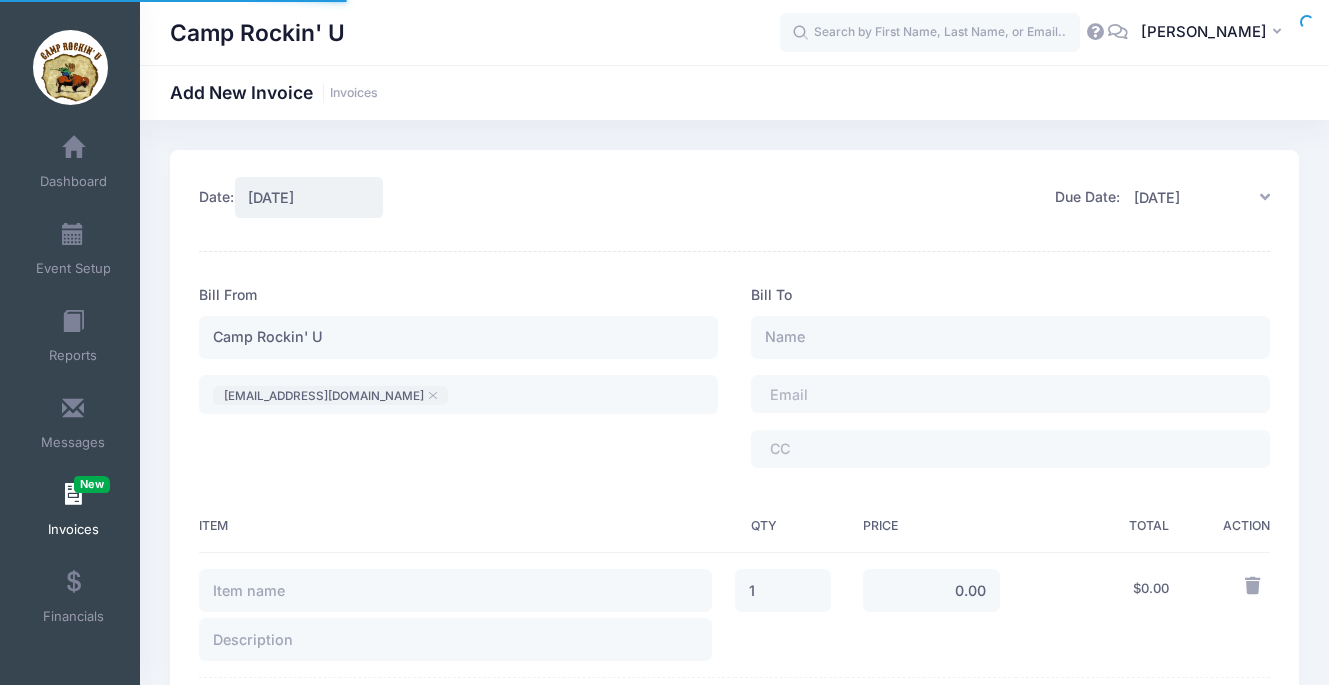 scroll, scrollTop: 0, scrollLeft: 0, axis: both 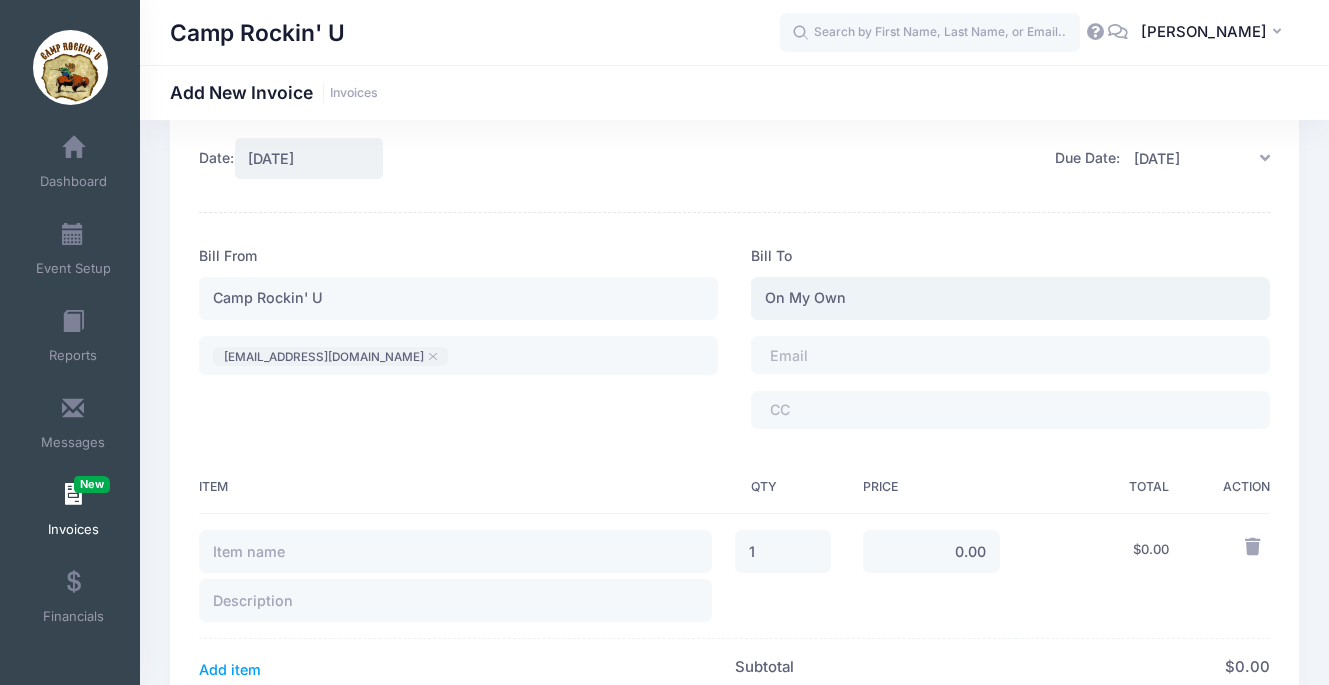 type on "On My Own" 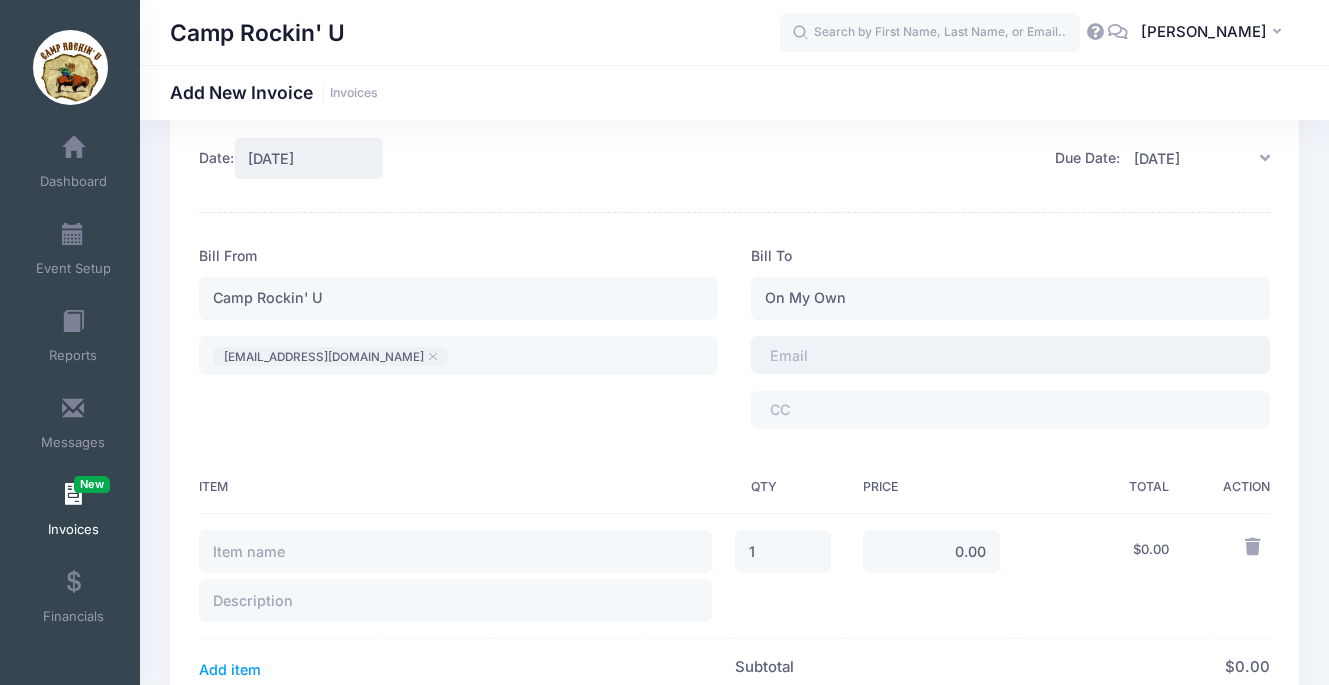 click on "​" at bounding box center [1010, 355] 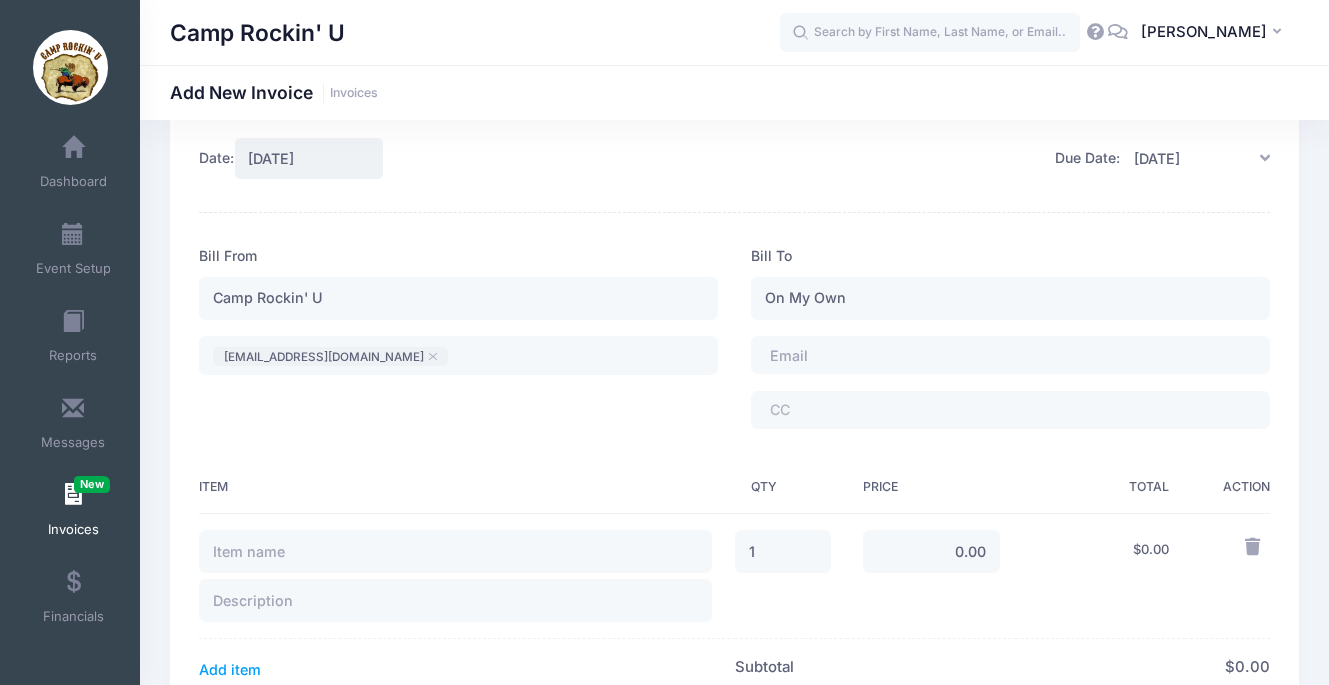 type 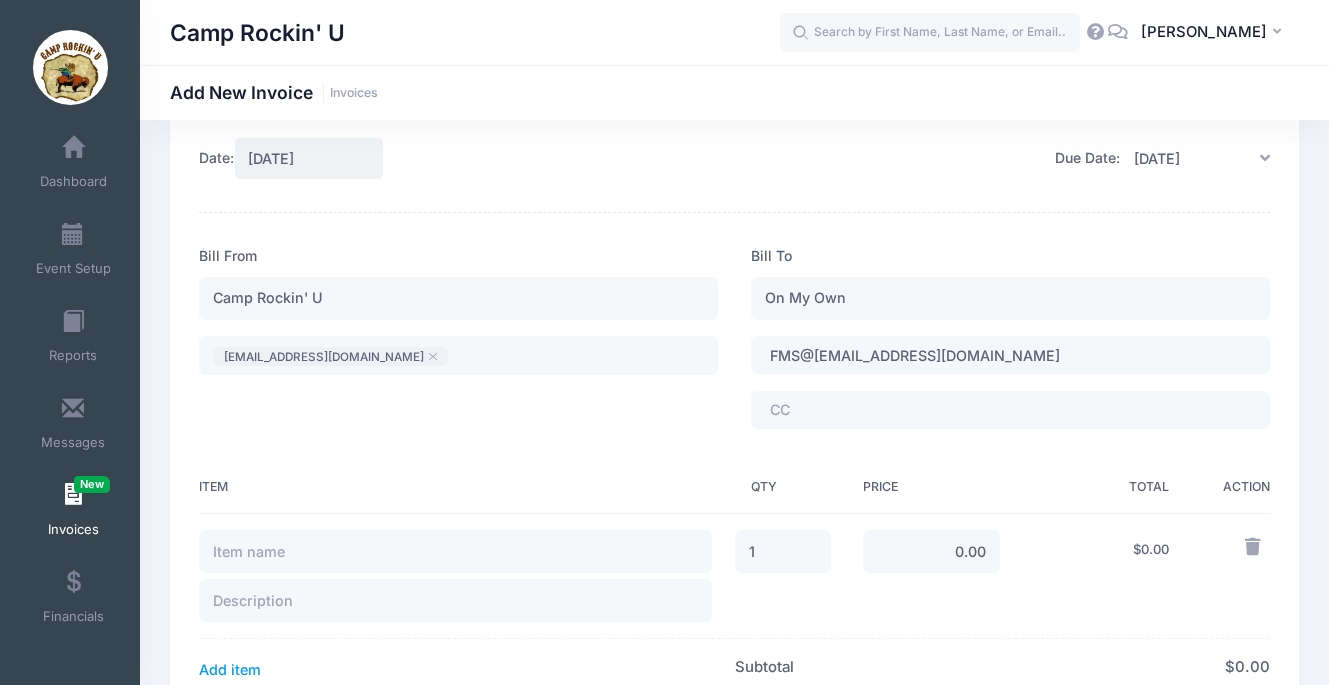 click at bounding box center (825, 409) 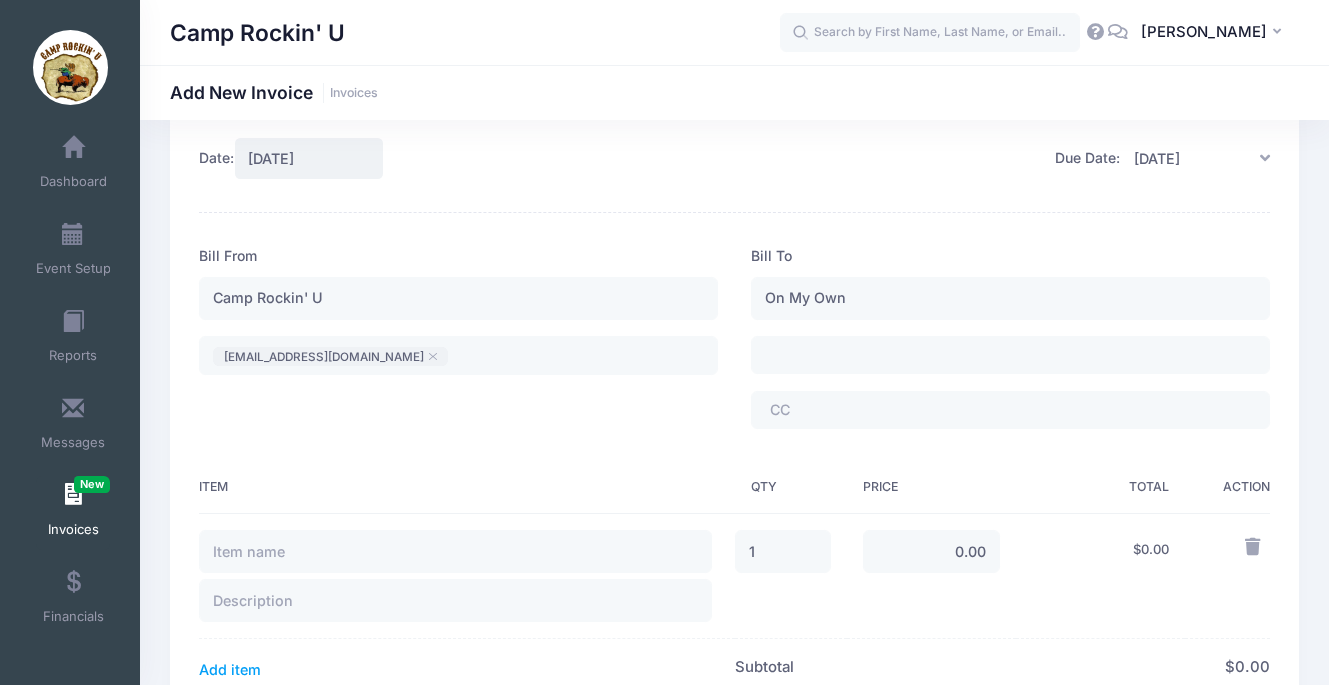 type 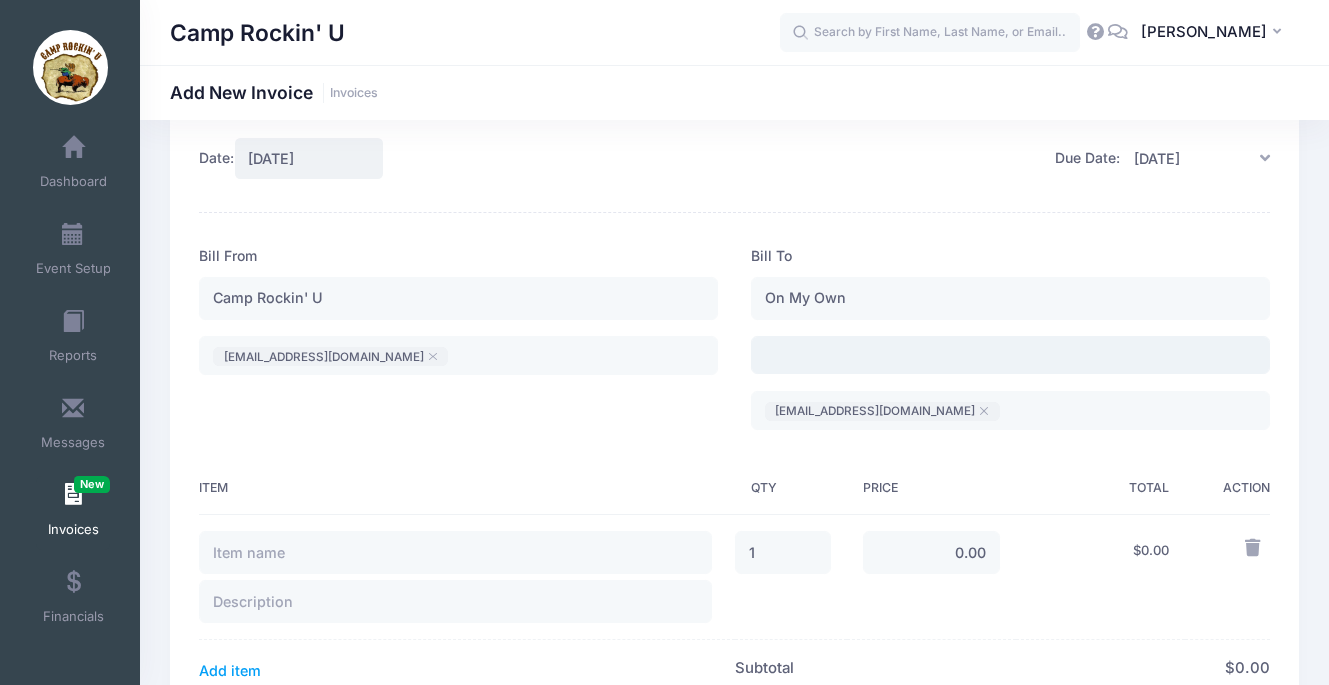 click on "​" at bounding box center [1010, 355] 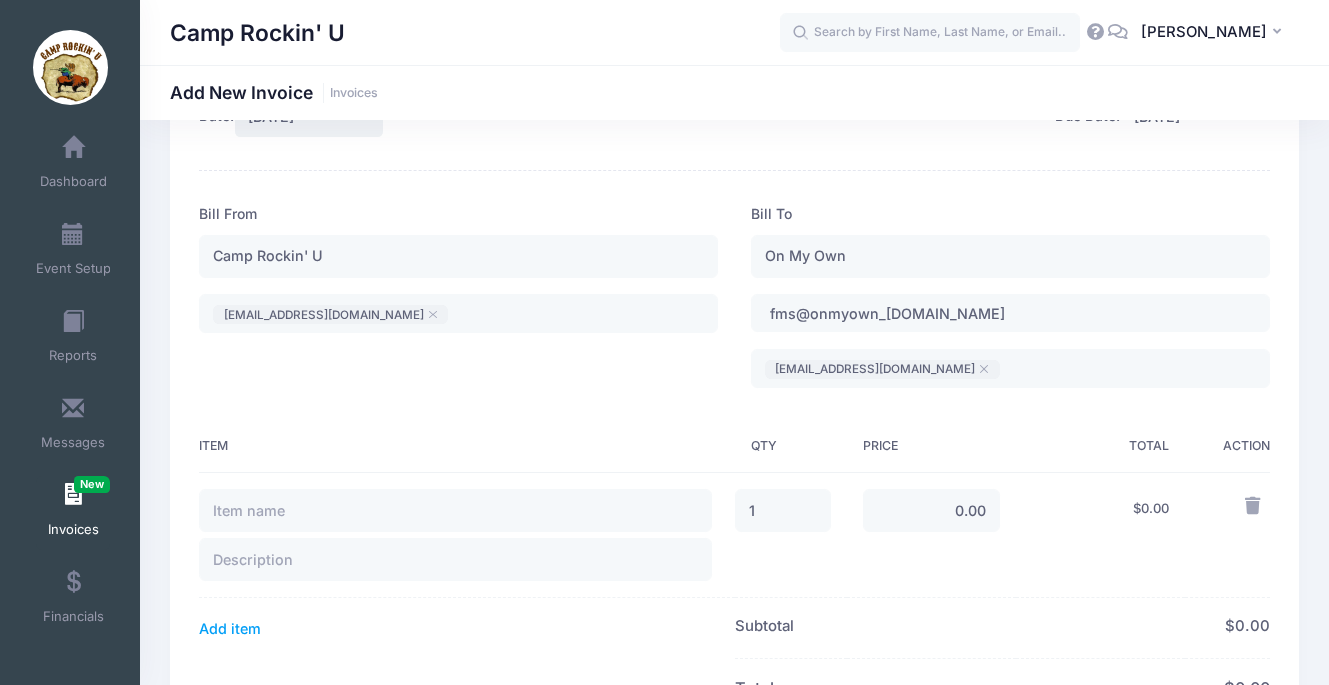 scroll, scrollTop: 112, scrollLeft: 0, axis: vertical 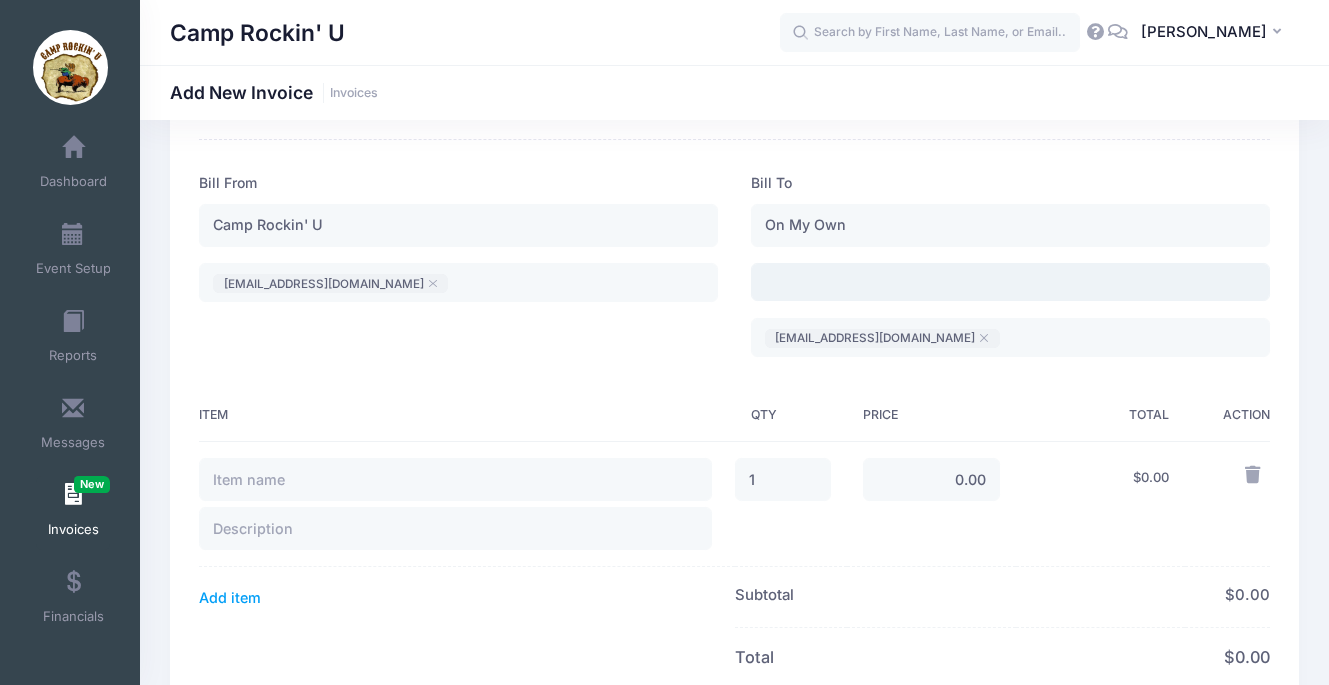 click on "​" at bounding box center (1010, 282) 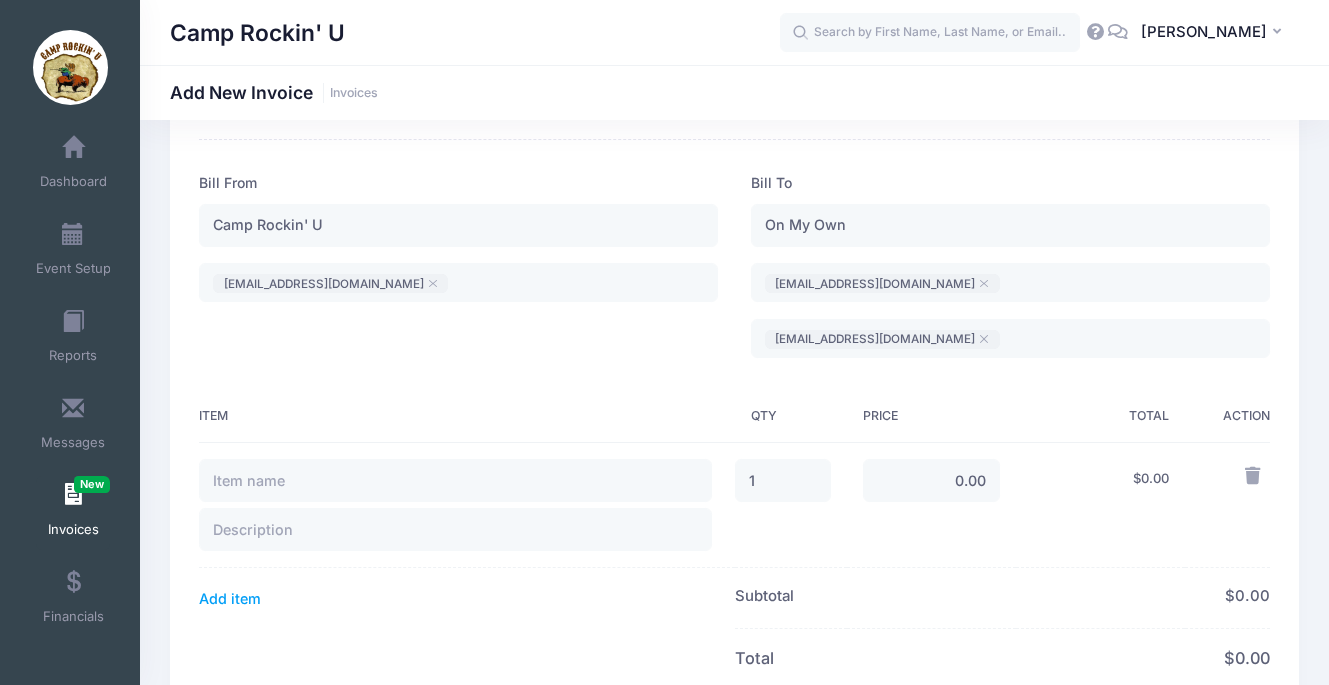 click on "Bill From
Camp Rockin' U
camprockinu@ea.org
​
camprockinu@ea.org
Bill To
On My Own
Item" at bounding box center [734, 644] 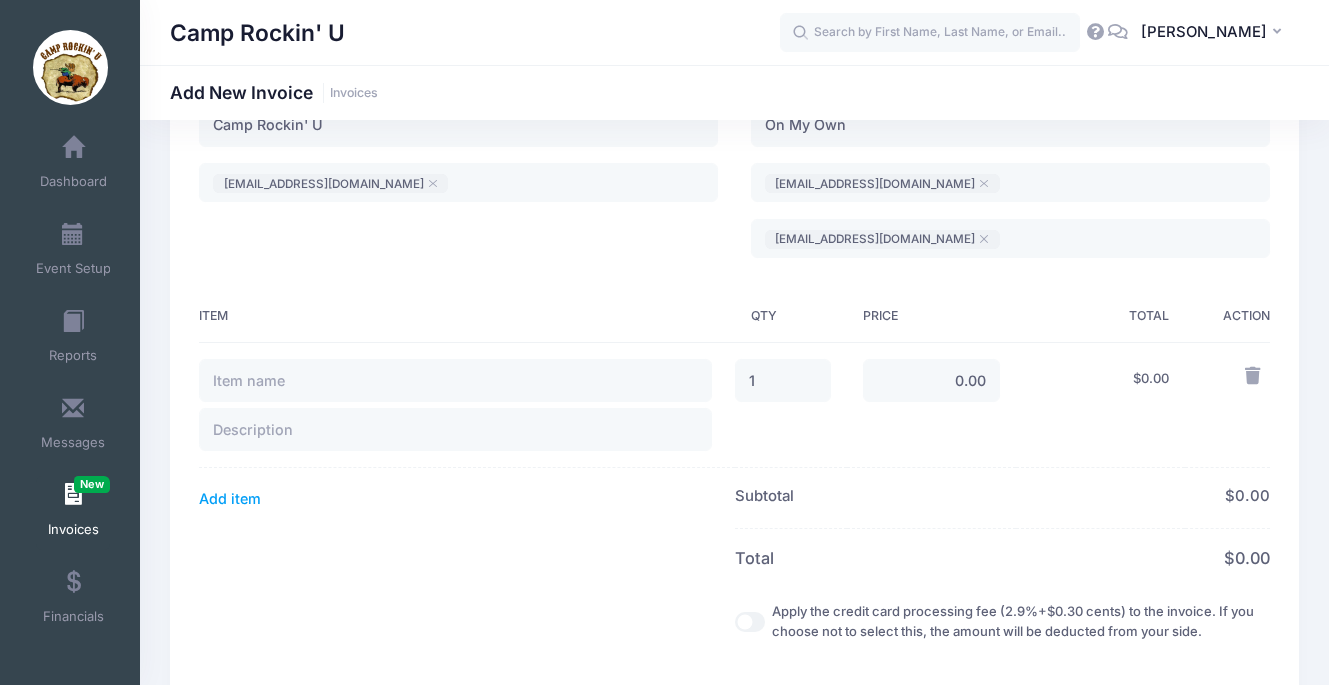 scroll, scrollTop: 225, scrollLeft: 0, axis: vertical 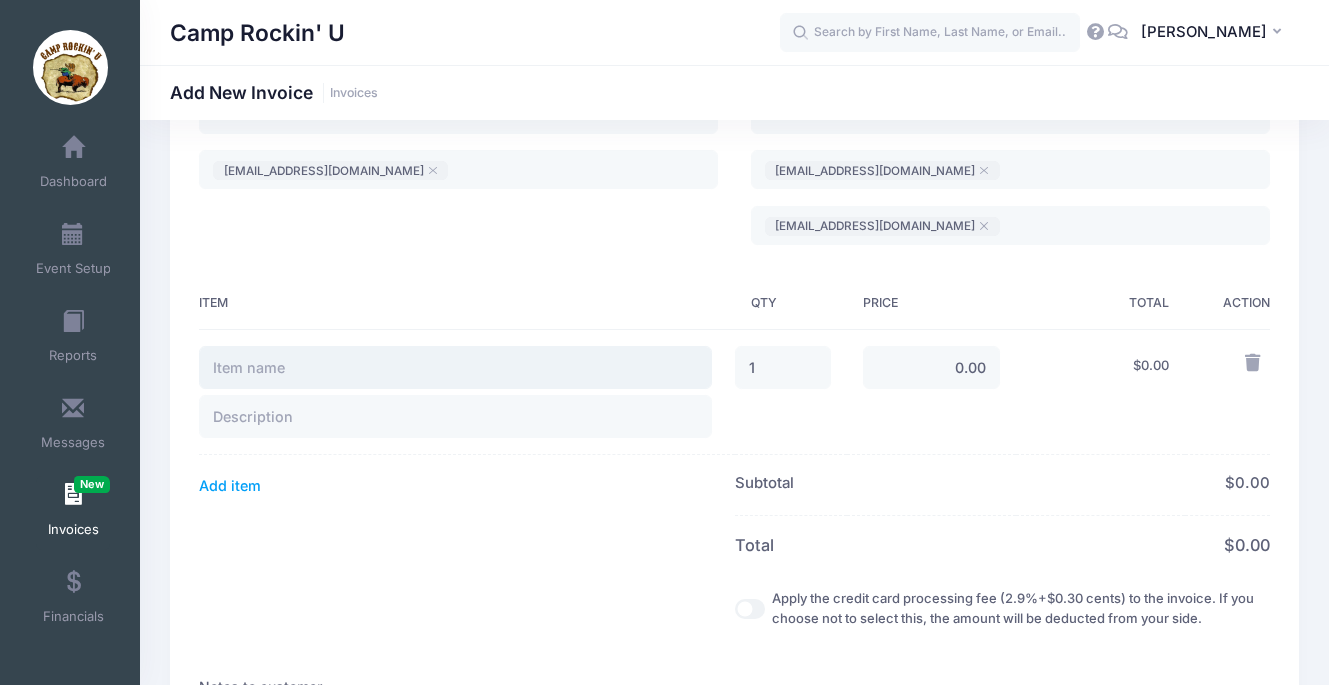 click at bounding box center [455, 367] 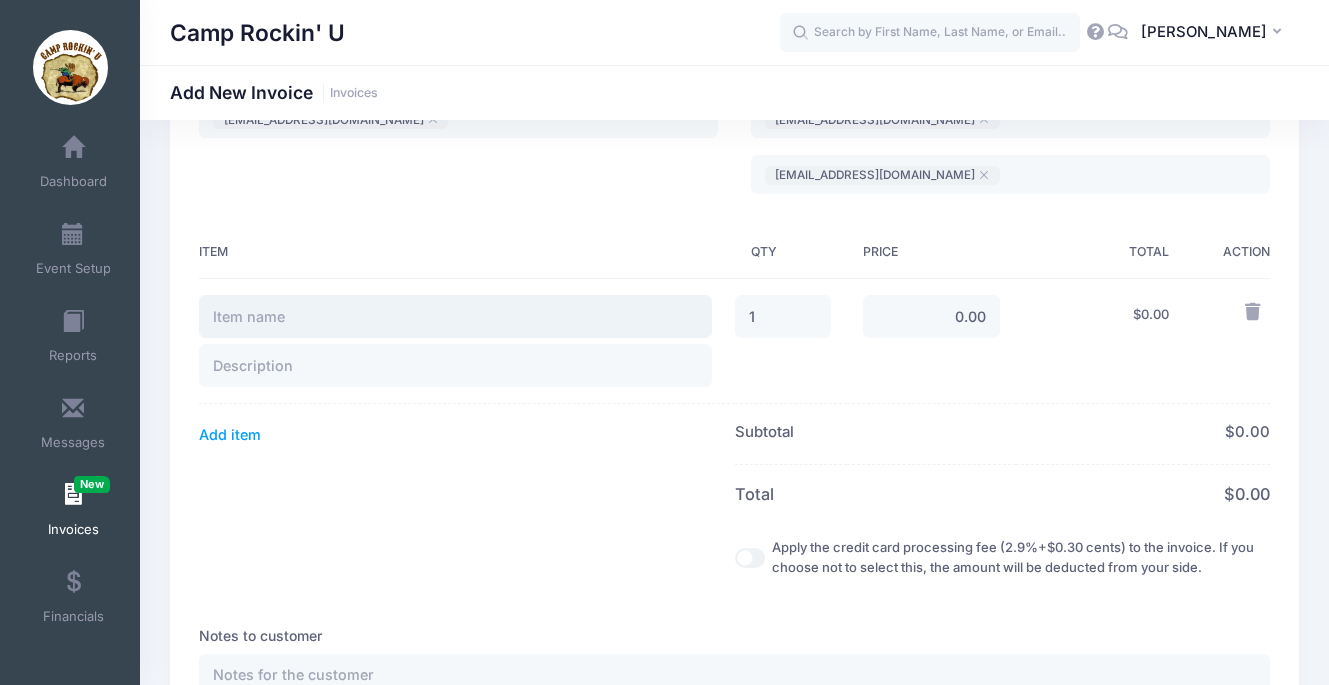 scroll, scrollTop: 278, scrollLeft: 0, axis: vertical 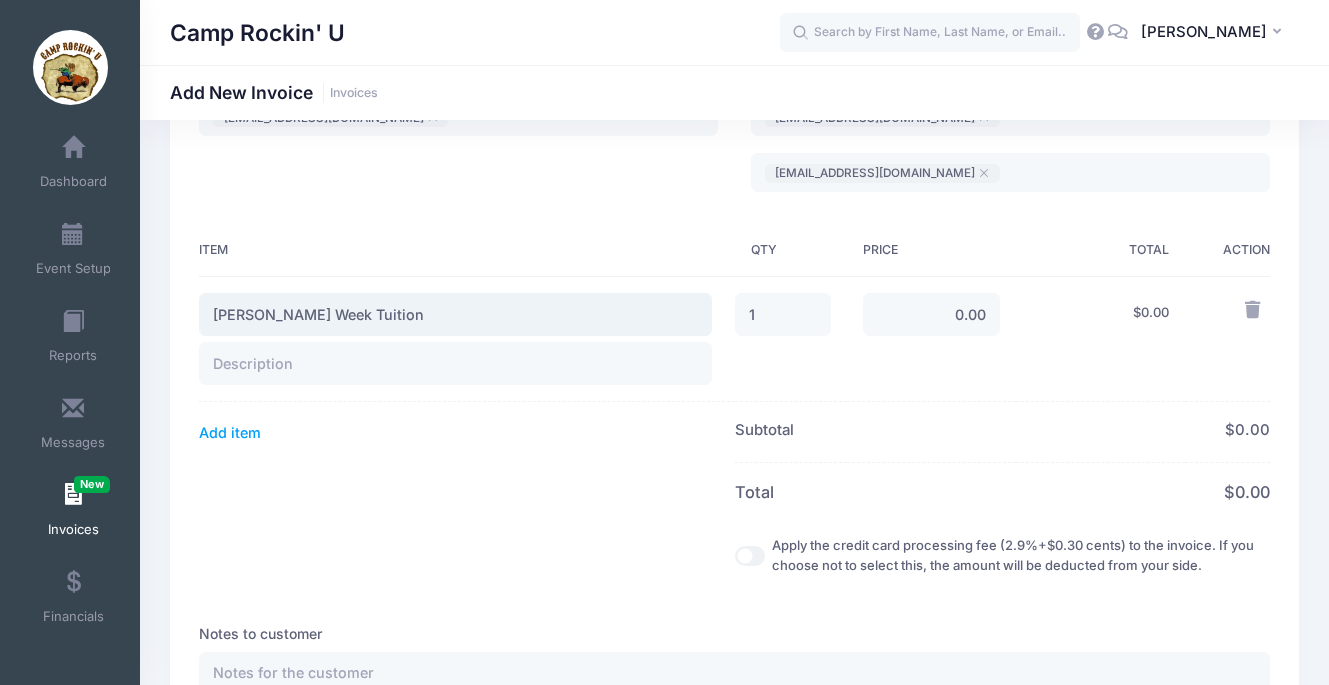 type on "[PERSON_NAME] Week Tuition" 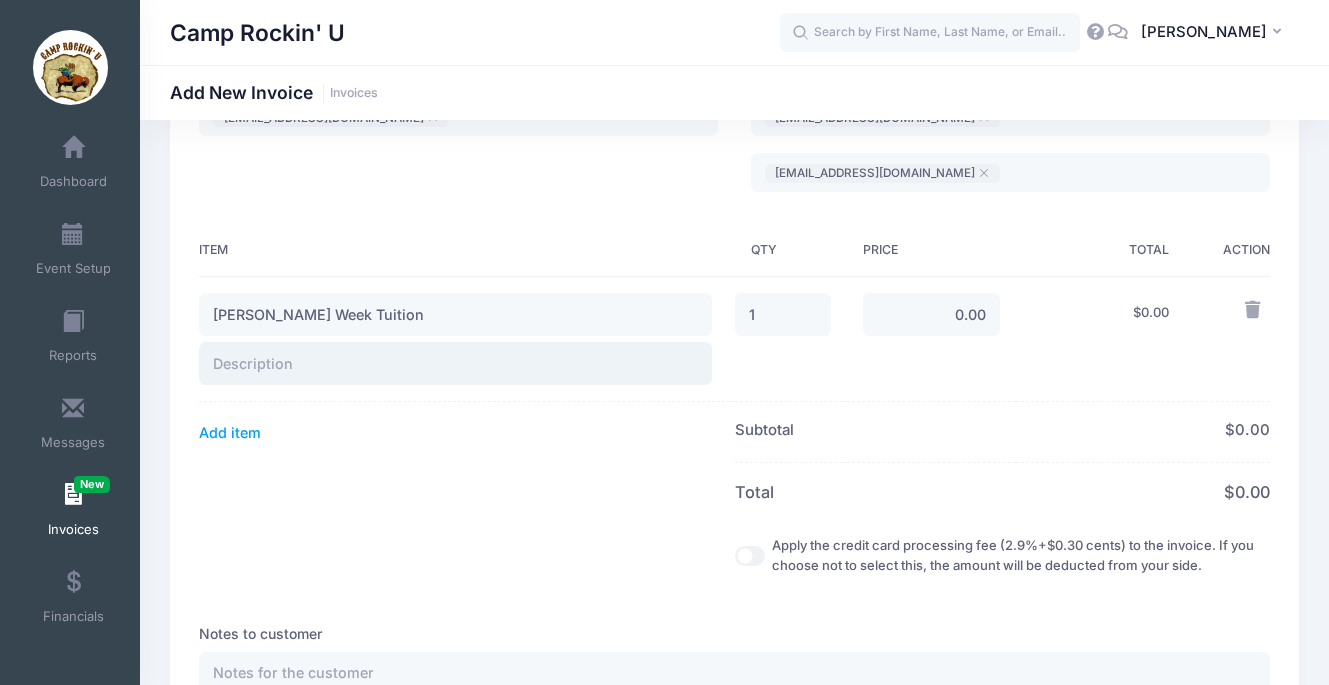 click at bounding box center [455, 363] 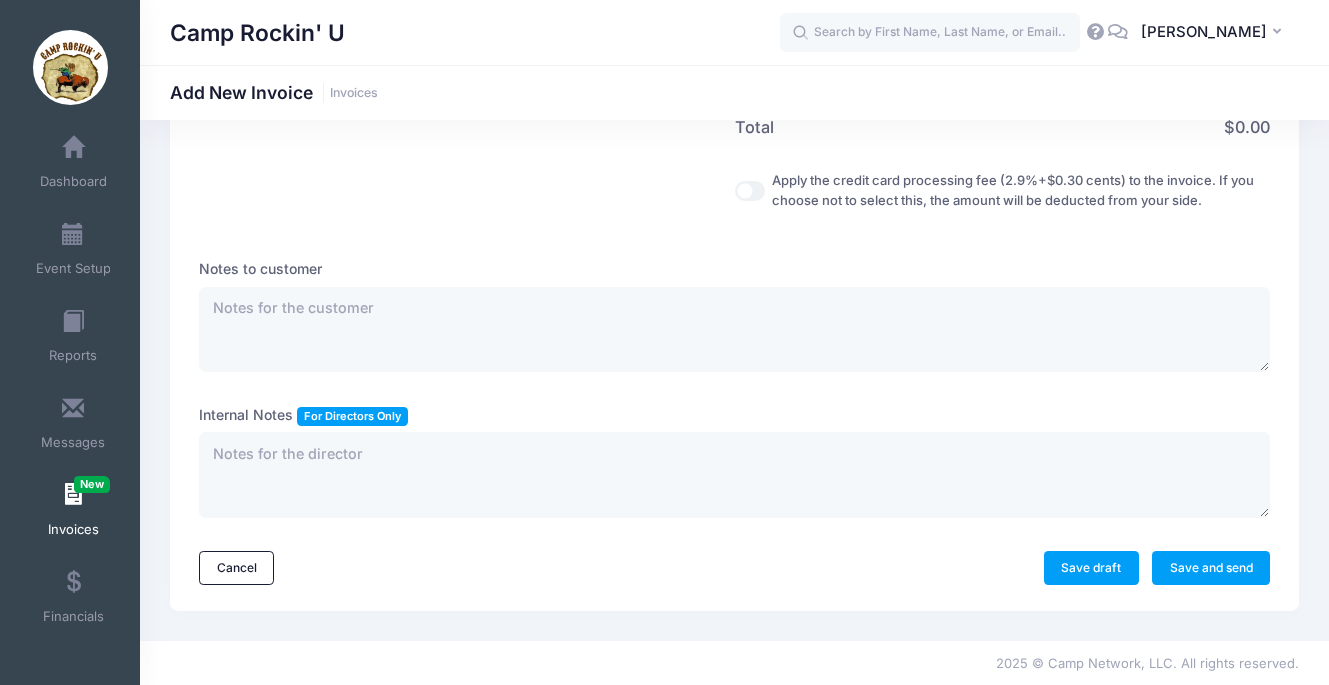 scroll, scrollTop: 641, scrollLeft: 0, axis: vertical 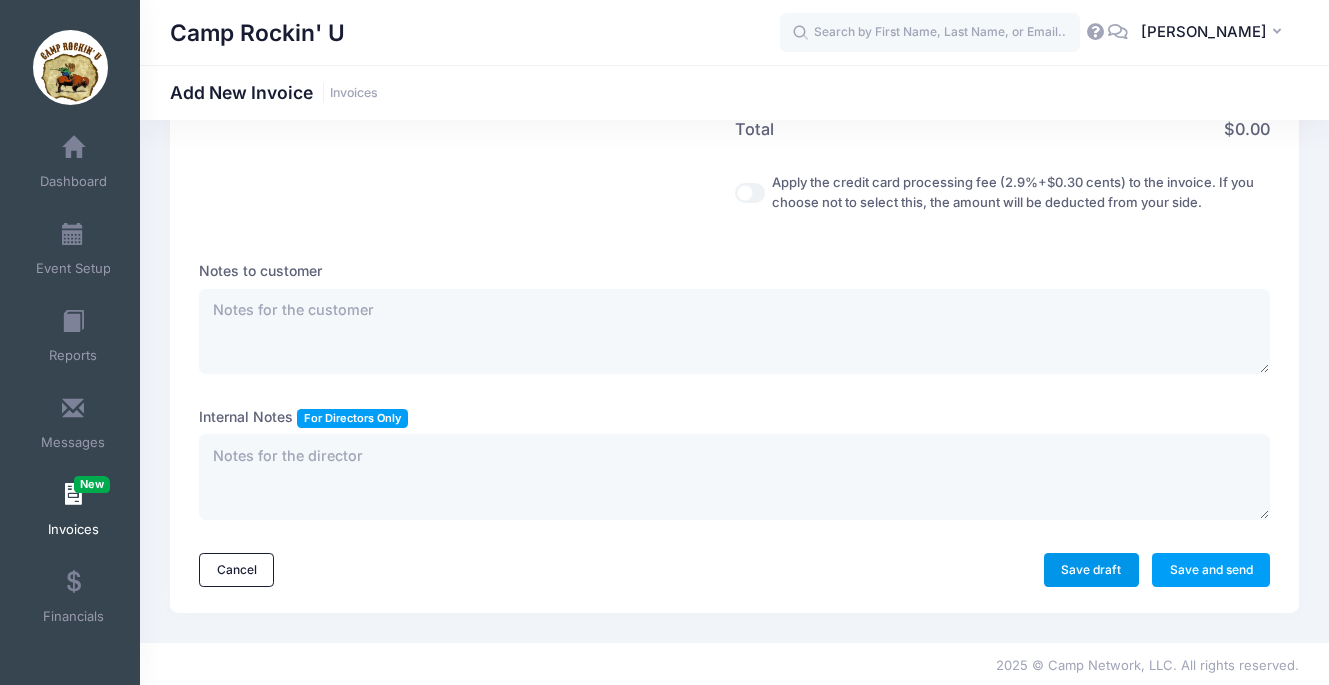 type on "Week 3 [GEOGRAPHIC_DATA]' U" 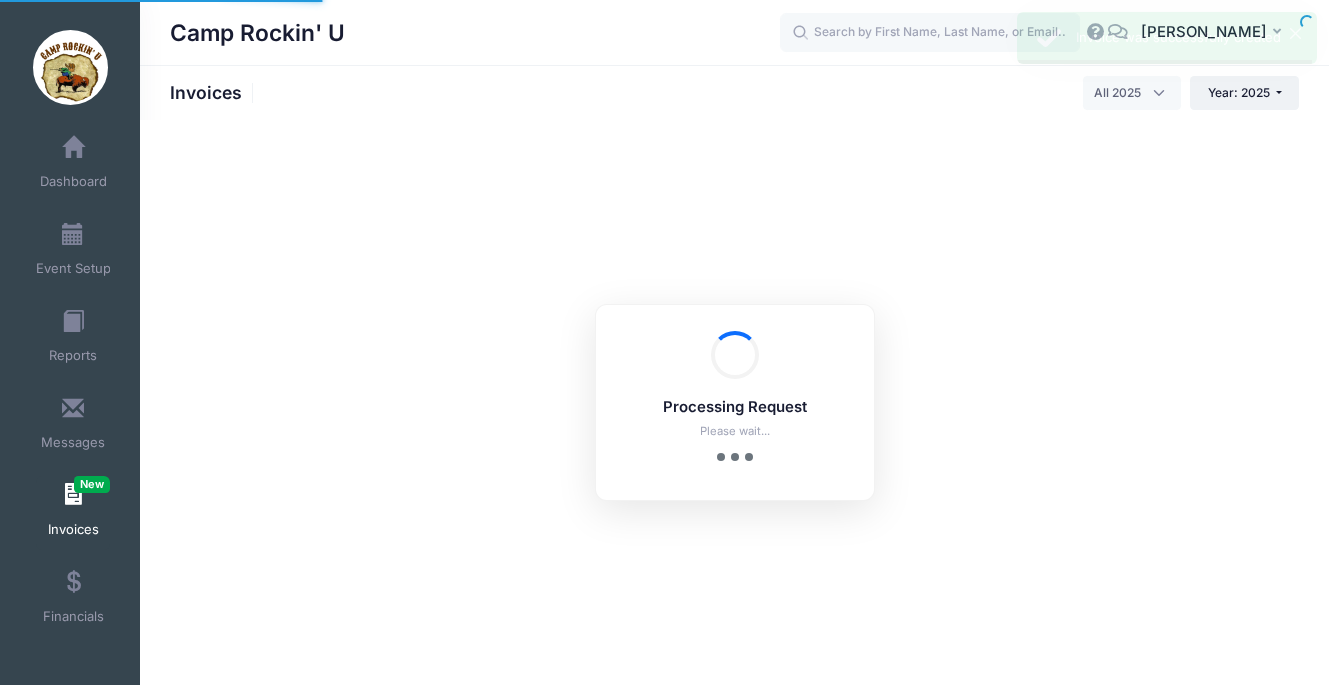 select 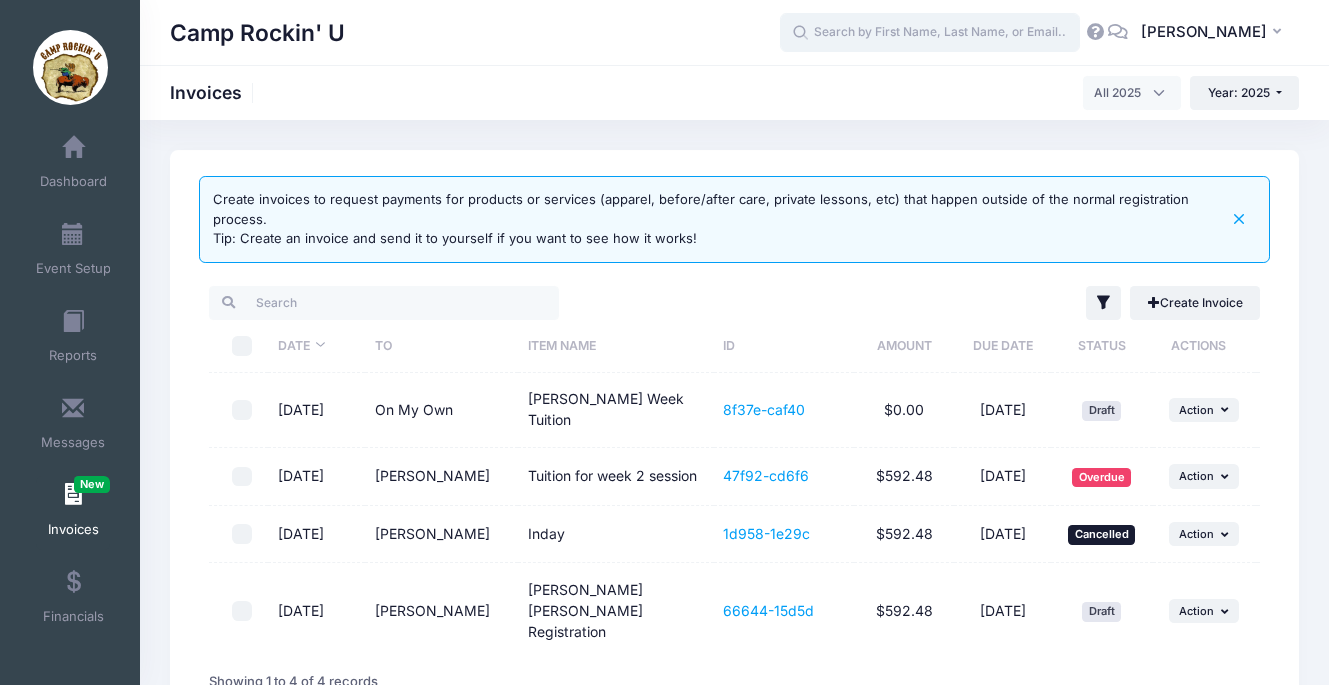click at bounding box center [930, 33] 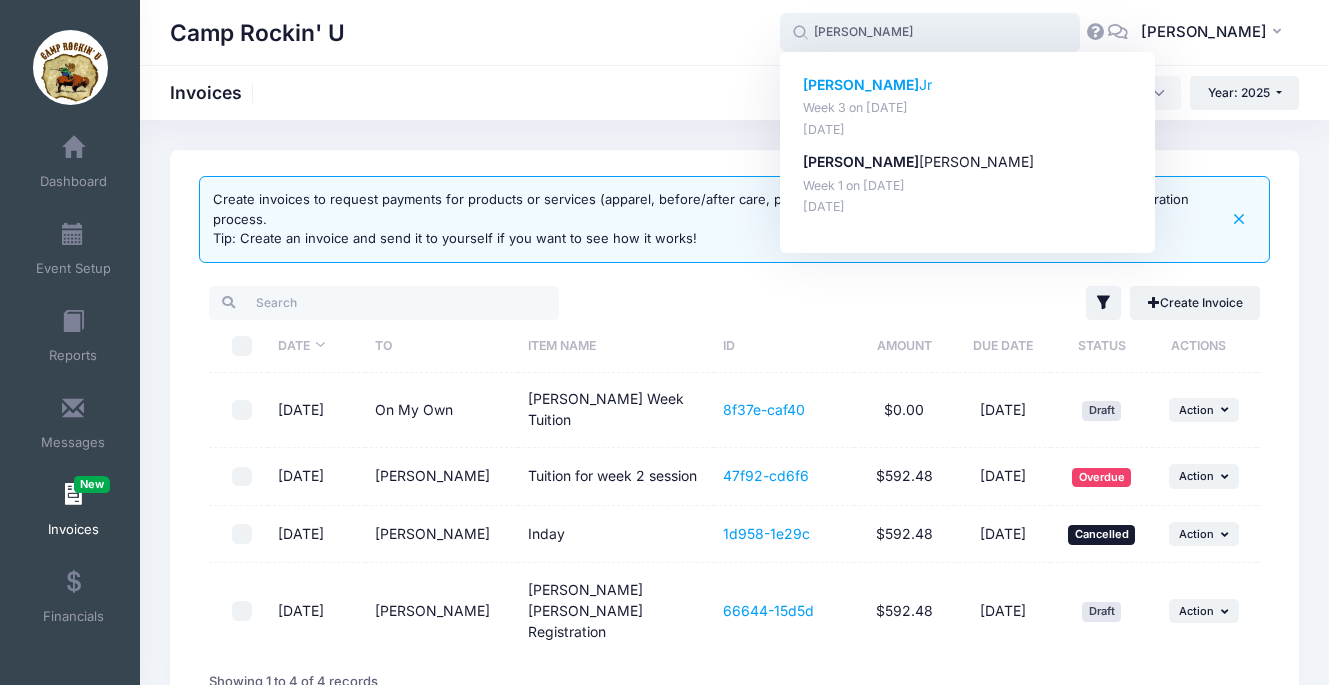 click on "[PERSON_NAME]" 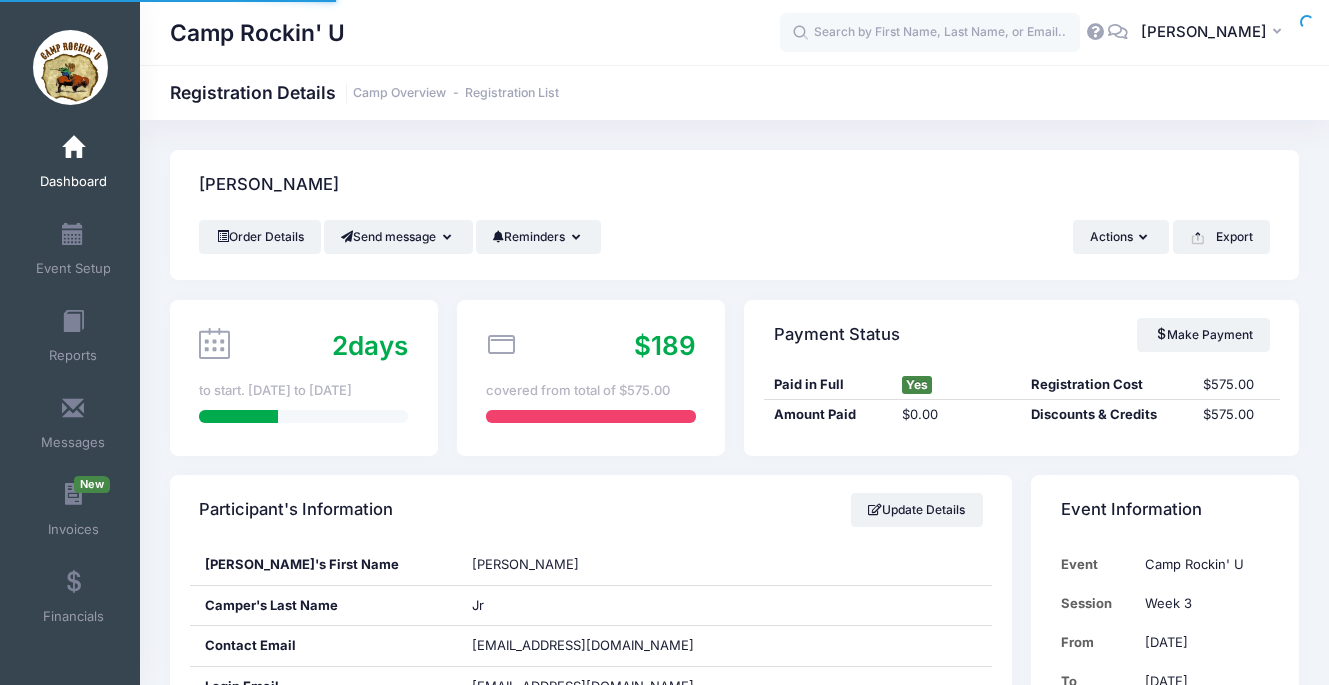 scroll, scrollTop: 0, scrollLeft: 0, axis: both 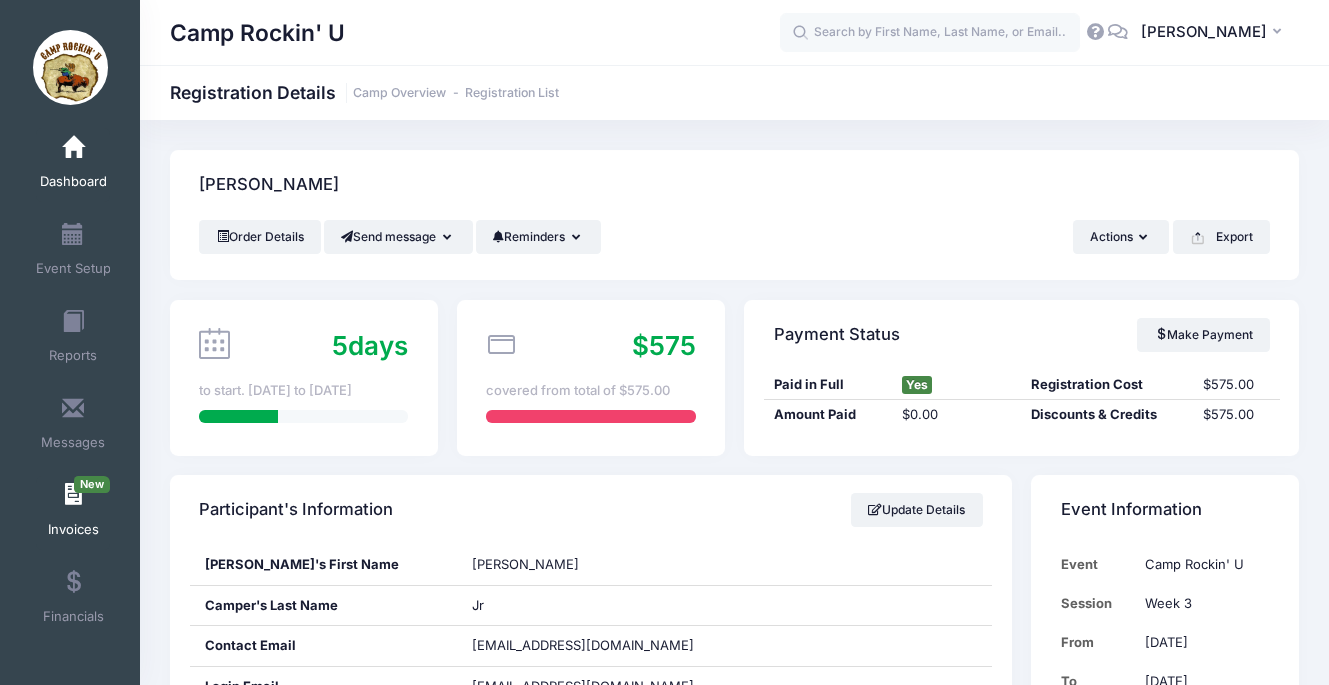 click on "Invoices  New" at bounding box center [73, 513] 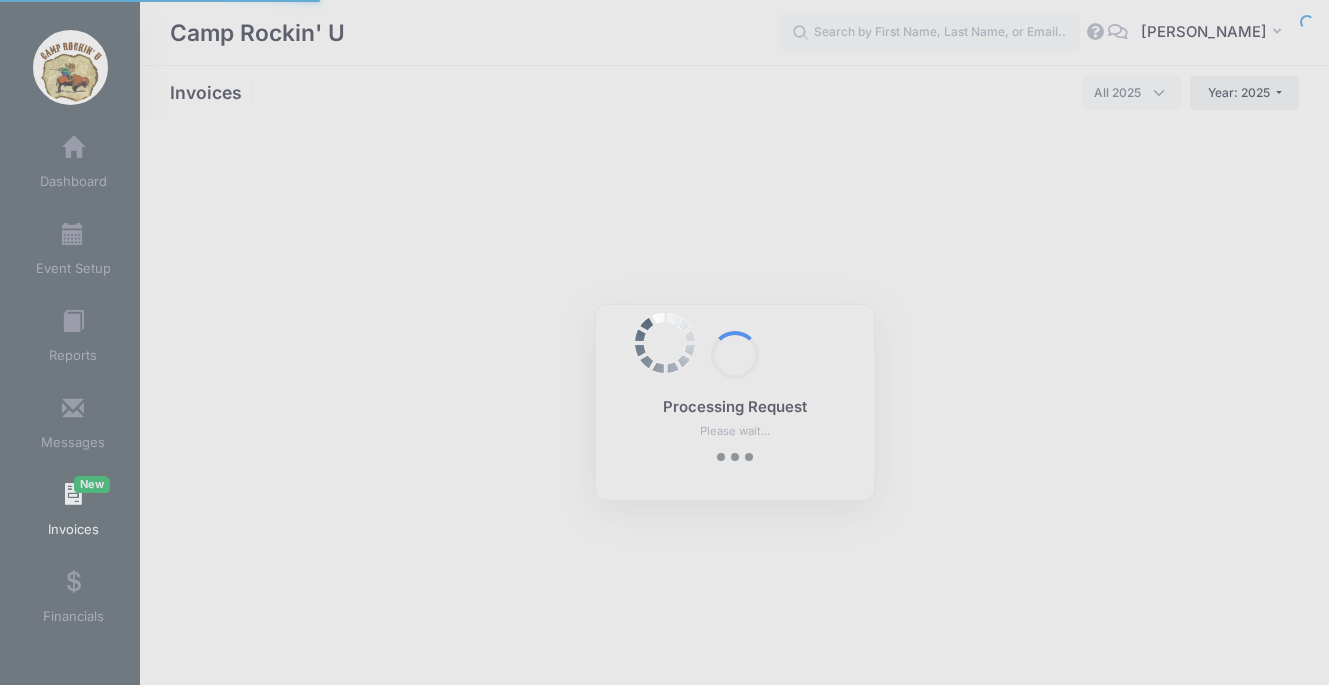 select 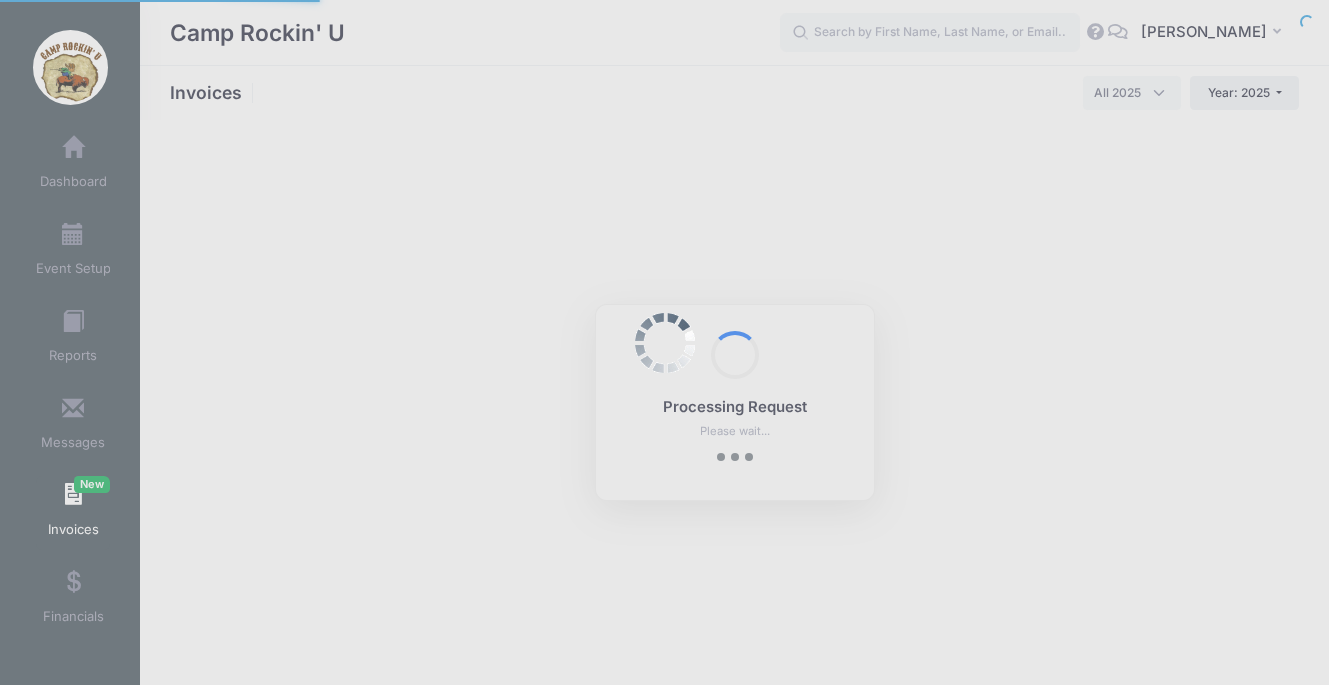 scroll, scrollTop: 0, scrollLeft: 0, axis: both 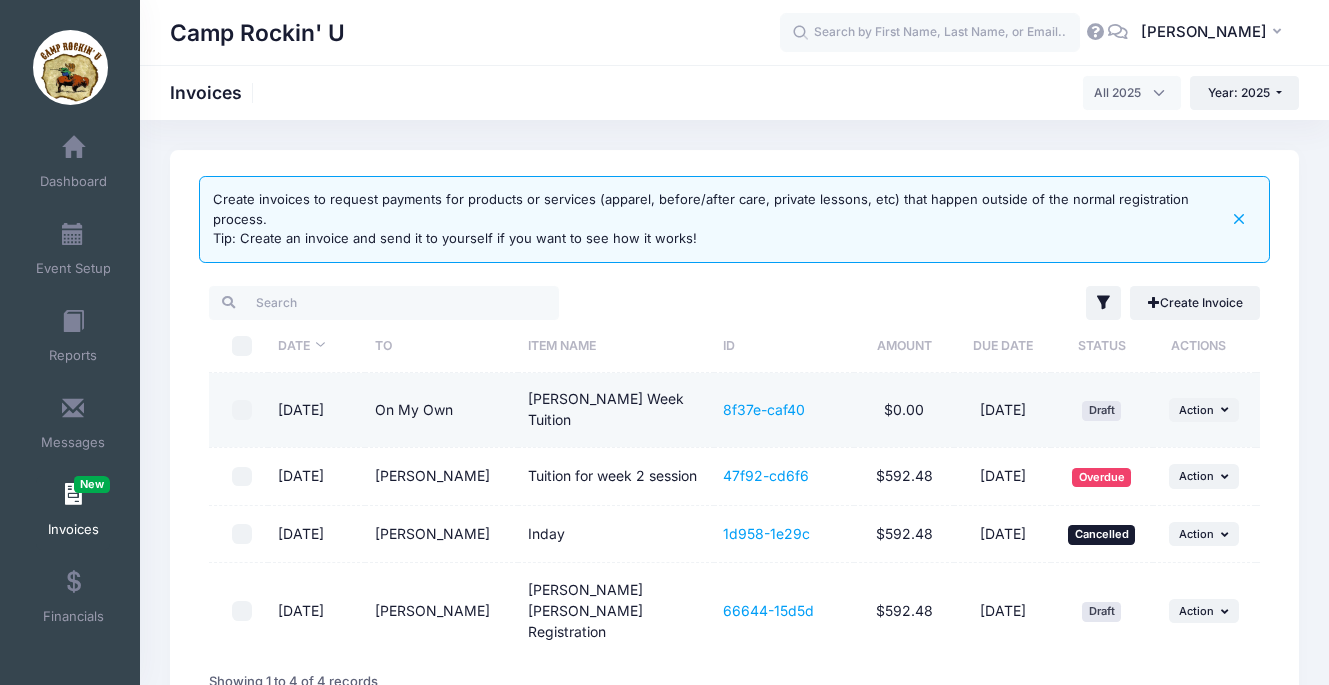 click on "[PERSON_NAME] Week Tuition" at bounding box center [615, 410] 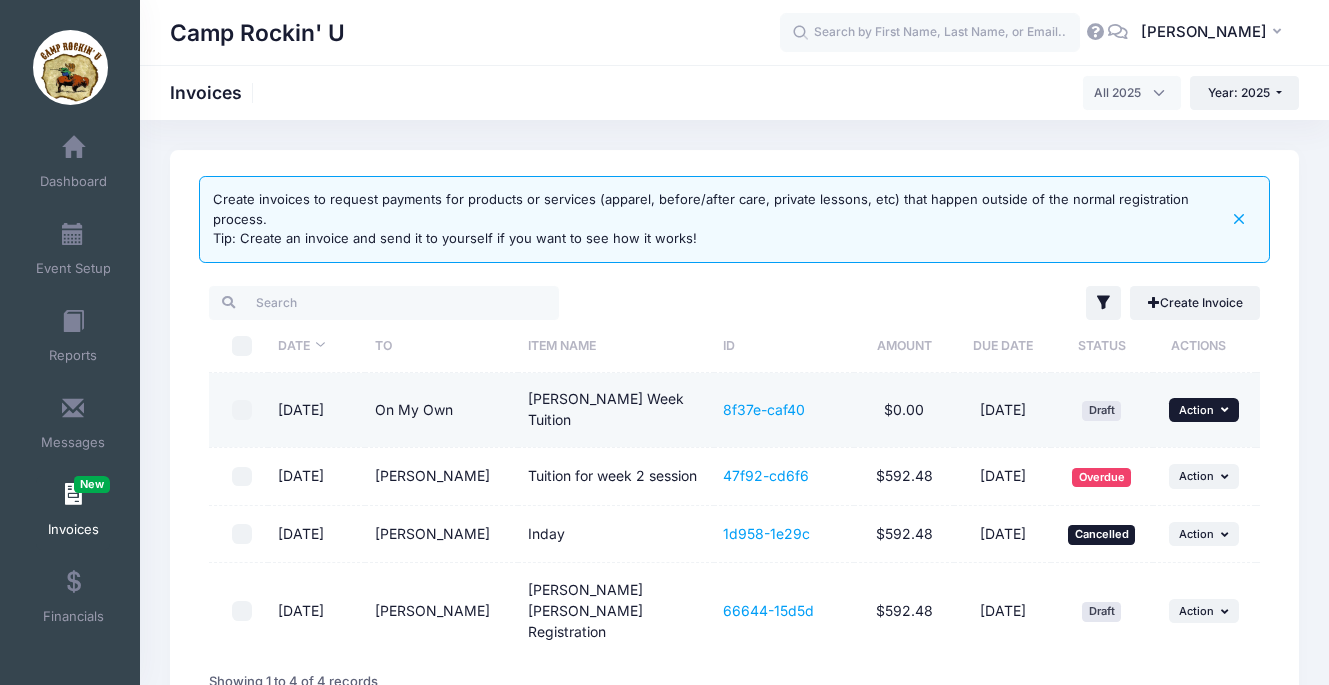 click at bounding box center (1227, 409) 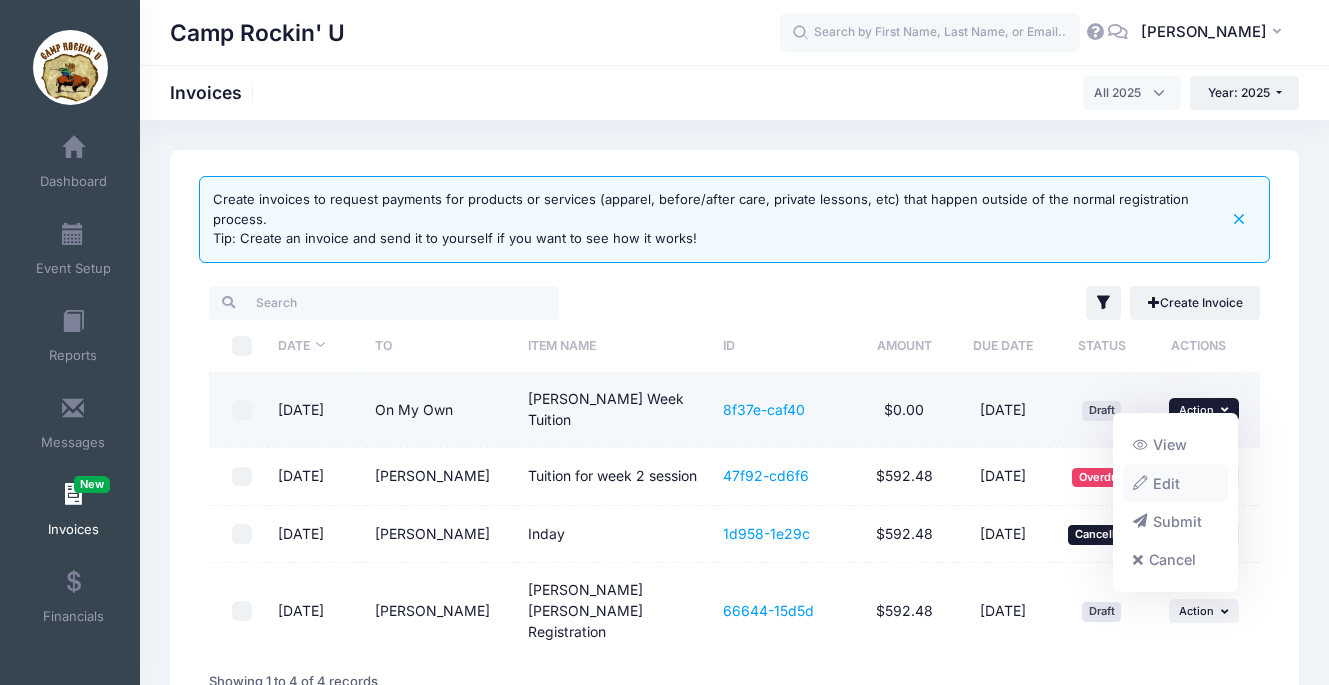 click on "Edit" at bounding box center [1176, 483] 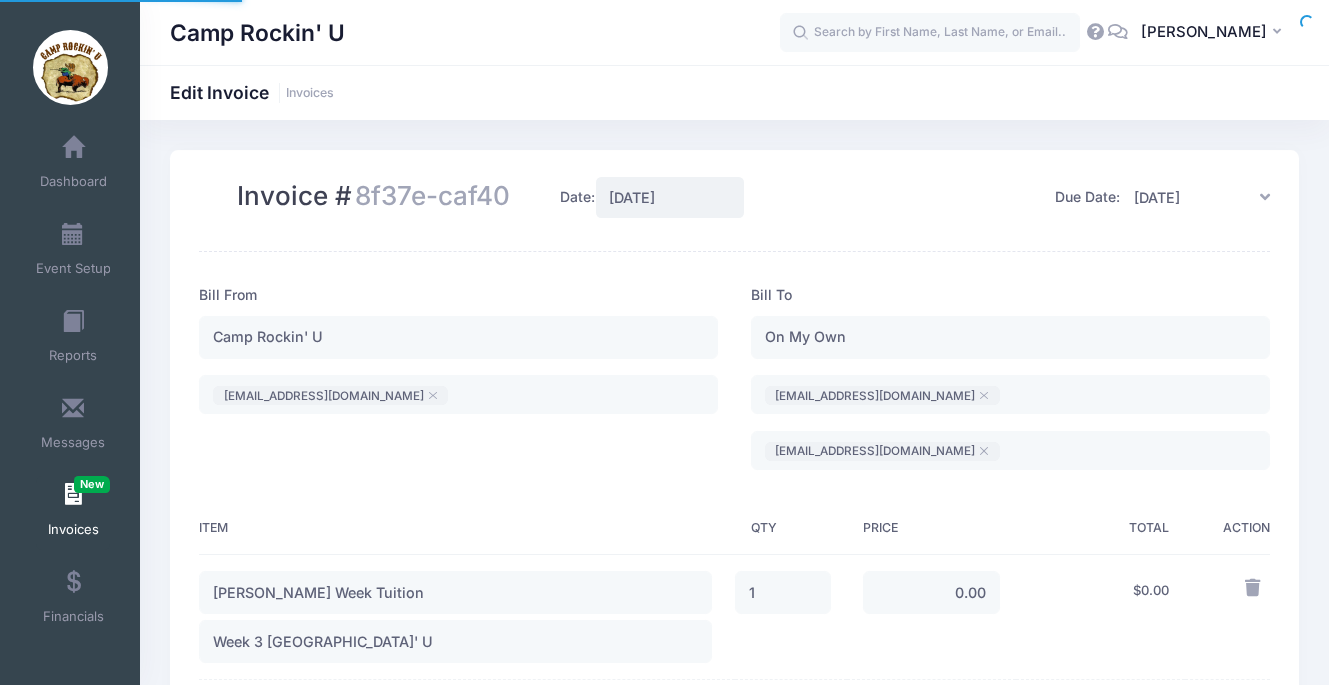 scroll, scrollTop: 0, scrollLeft: 0, axis: both 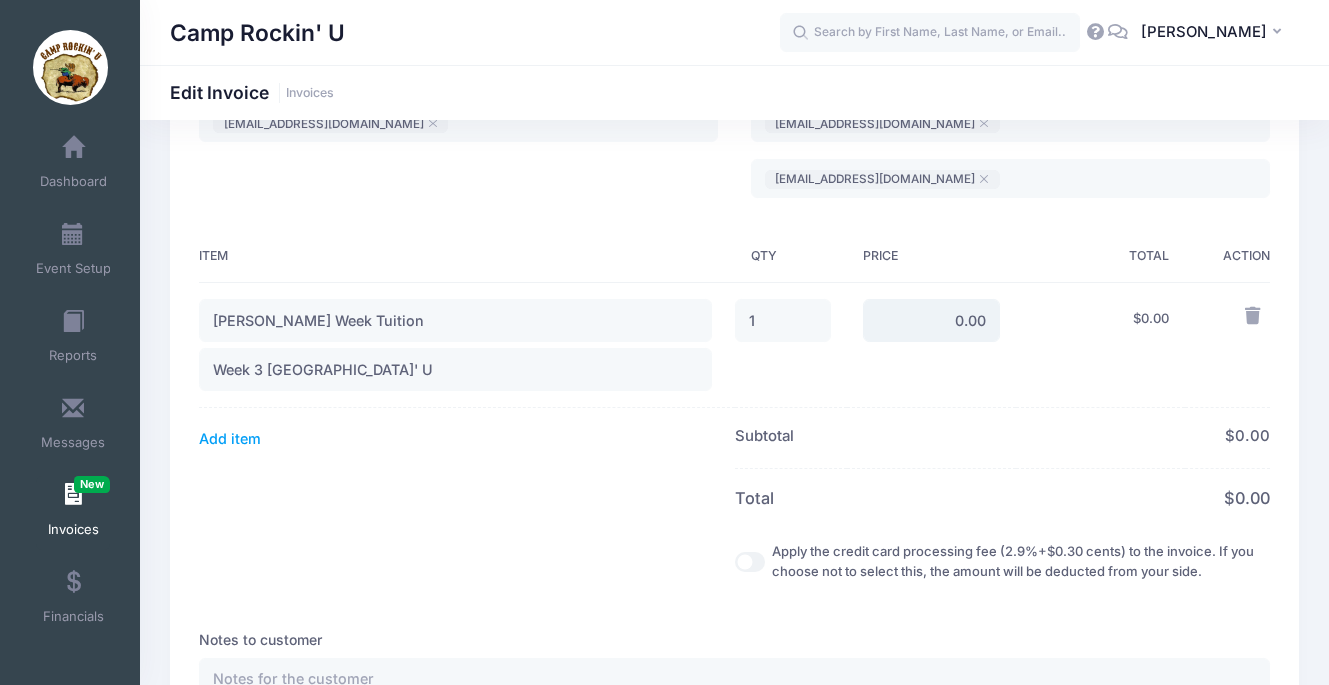 click on "0.00" at bounding box center [931, 320] 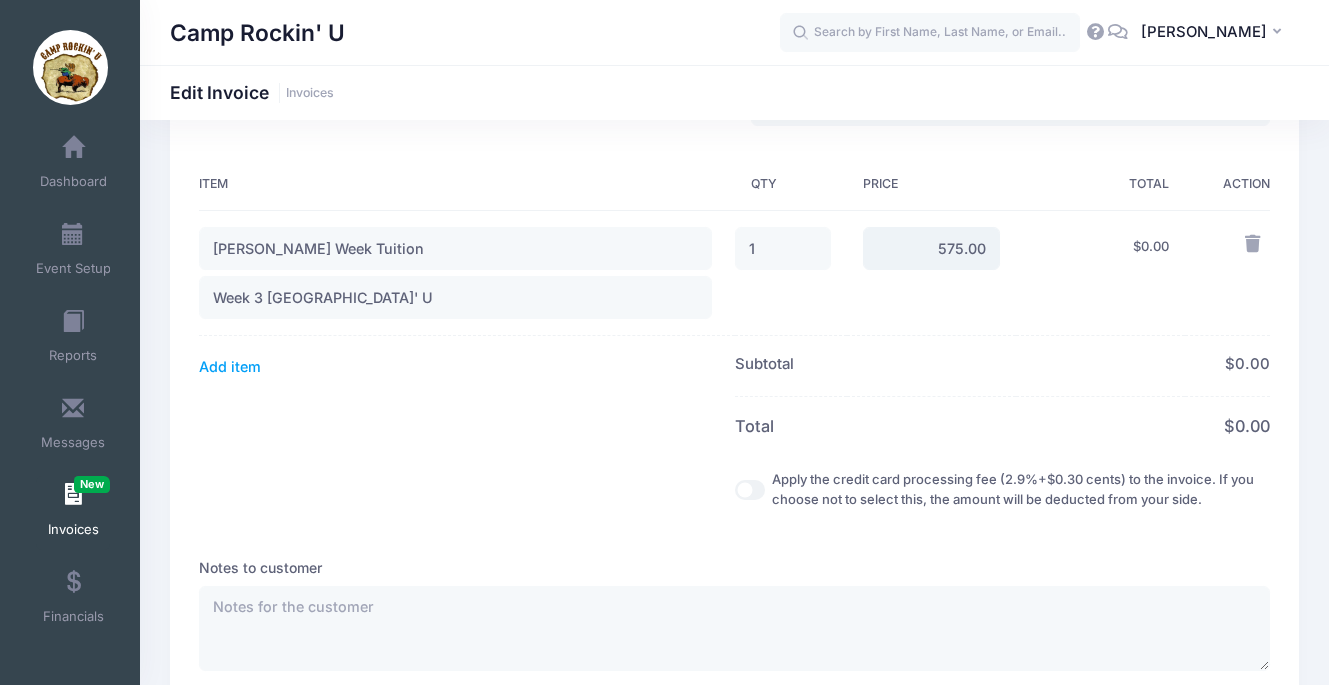 scroll, scrollTop: 354, scrollLeft: 0, axis: vertical 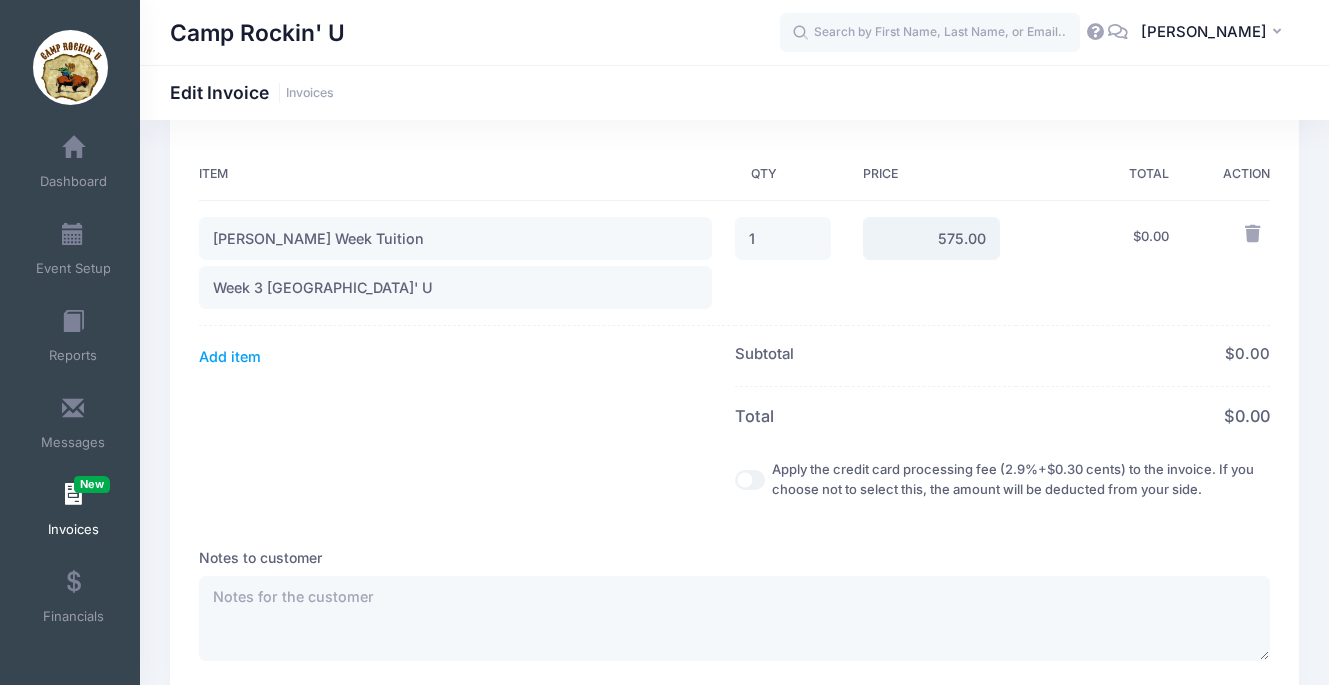 type on "575.00" 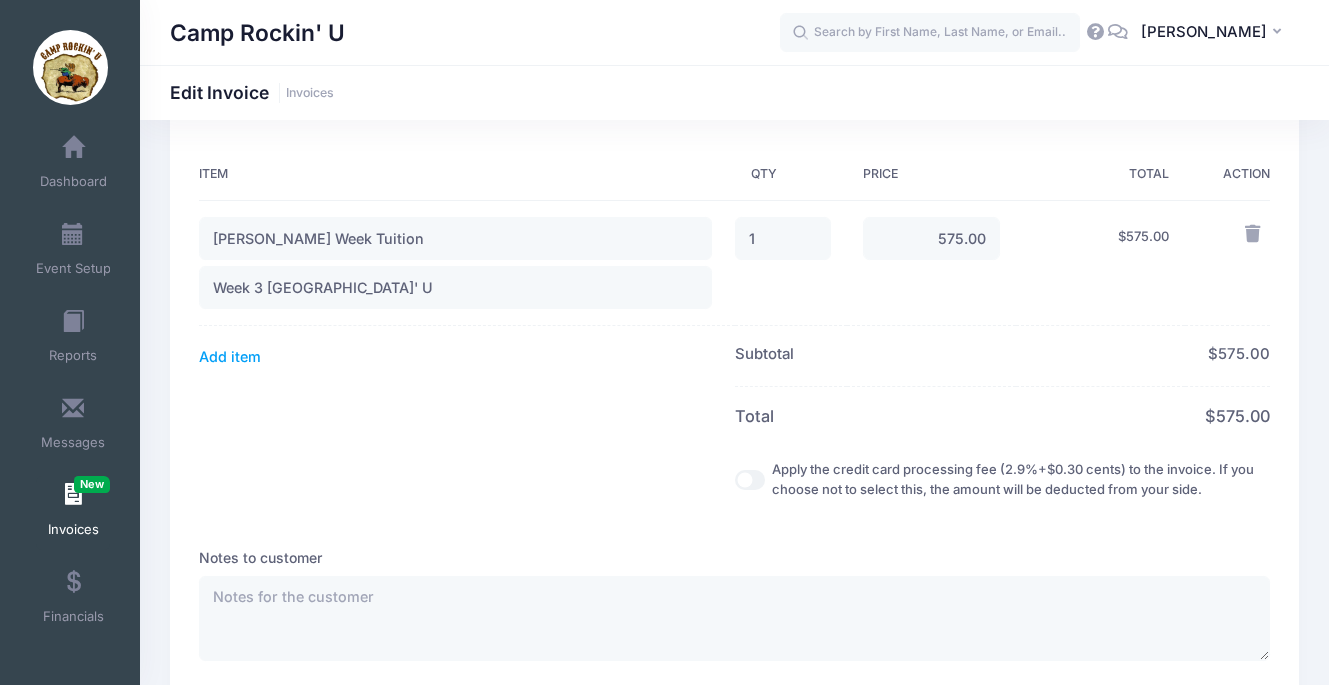 click on "Apply the credit card processing fee (2.9%+$0.30 cents) to the invoice. If you choose not to select this, the amount will be deducted from your side." at bounding box center (750, 480) 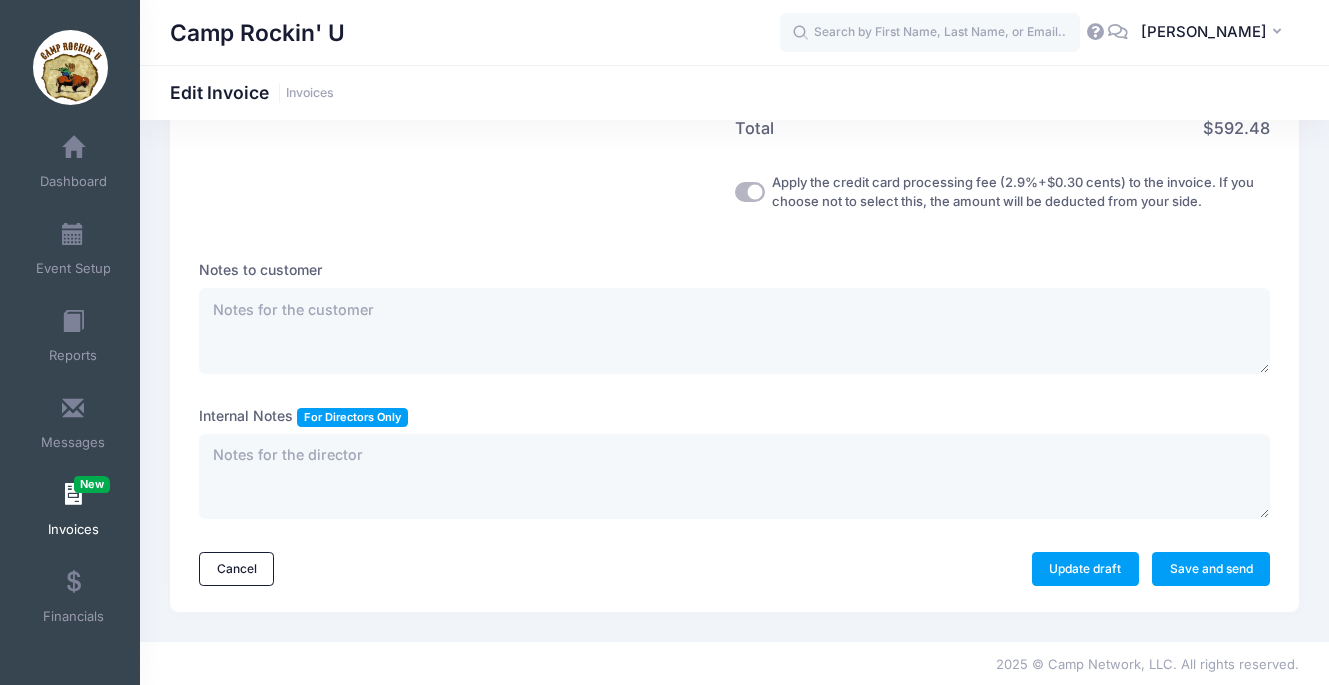 scroll, scrollTop: 659, scrollLeft: 0, axis: vertical 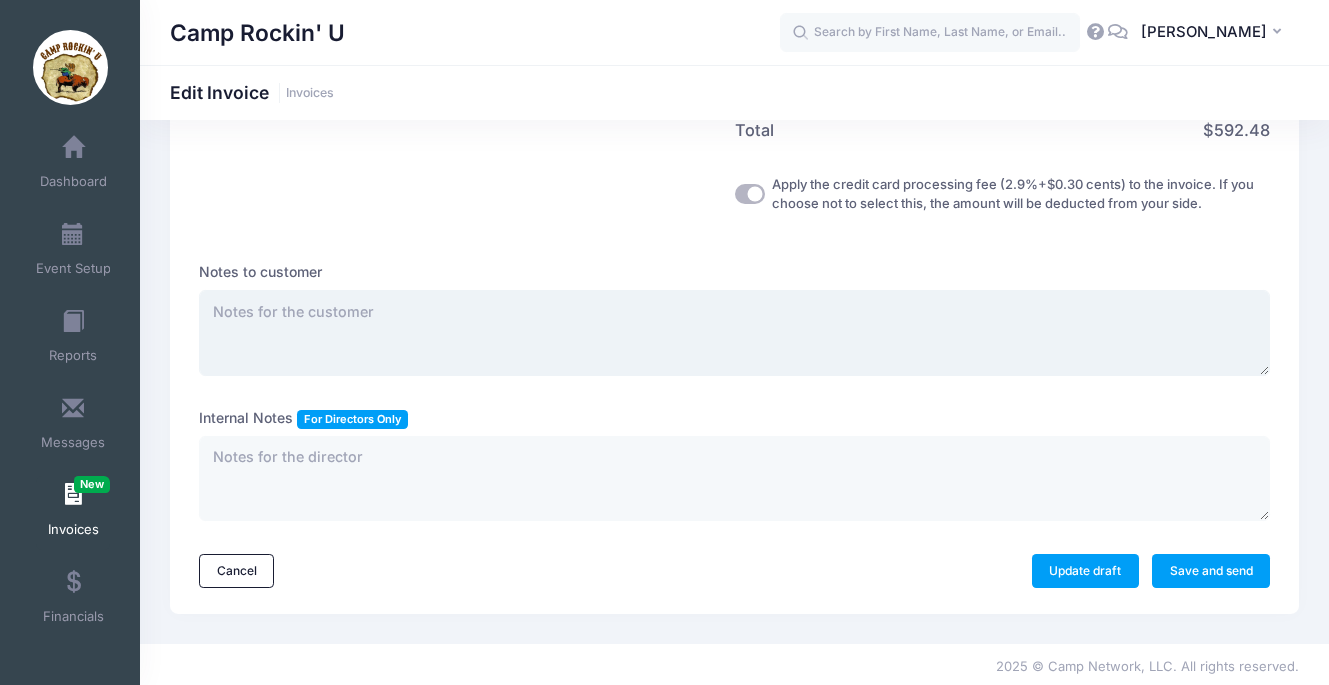 click at bounding box center [734, 333] 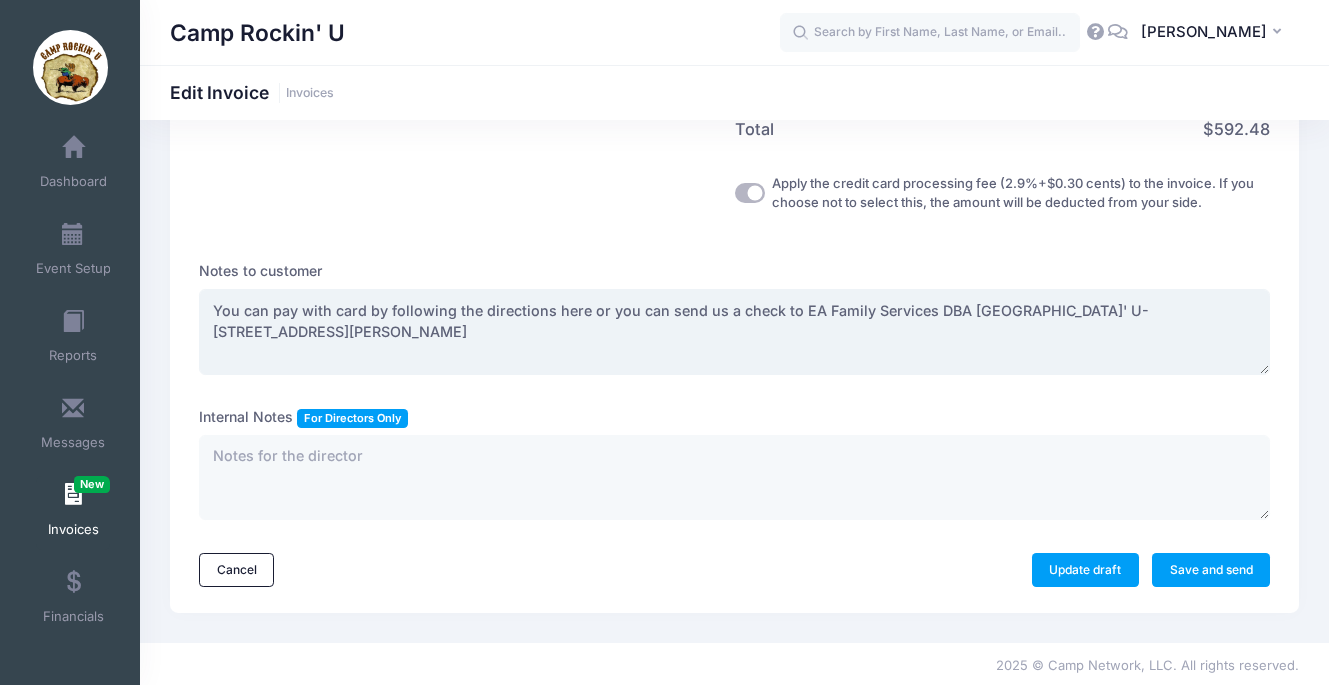 scroll, scrollTop: 659, scrollLeft: 0, axis: vertical 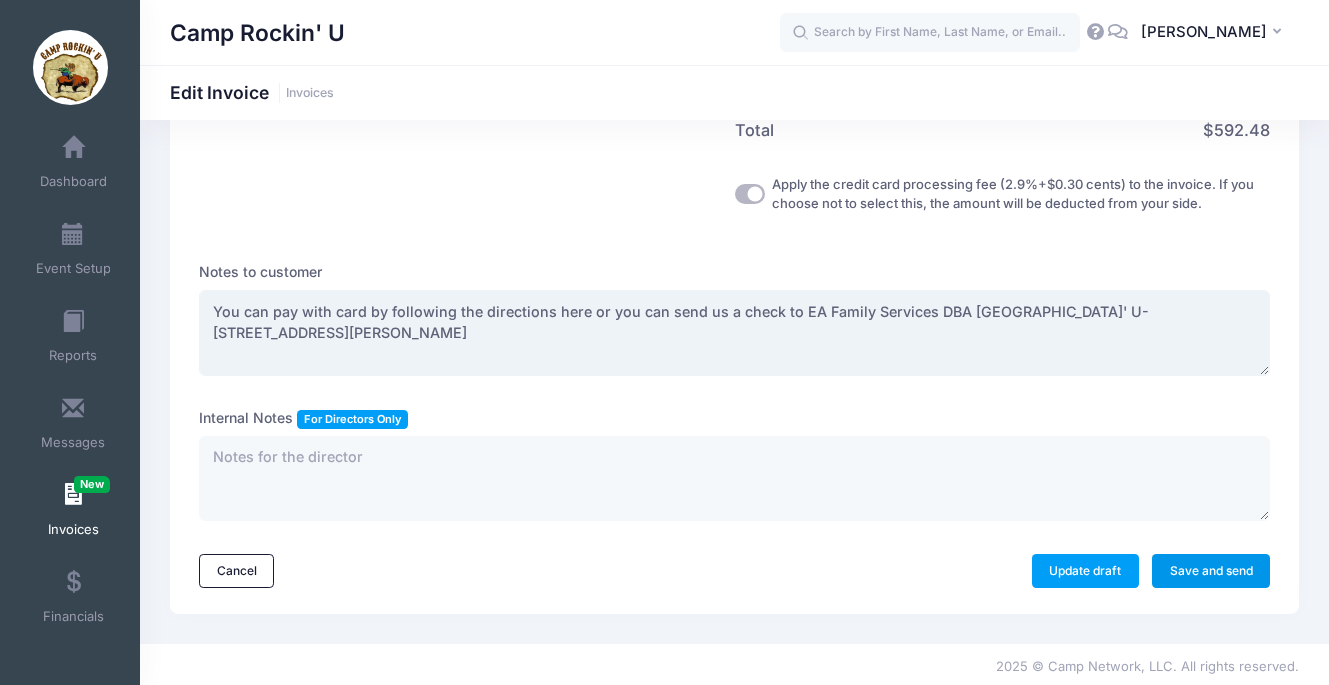 type on "You can pay with card by following the directions here or you can send us a check to EA Family Services DBA [GEOGRAPHIC_DATA]' U- [STREET_ADDRESS][PERSON_NAME]" 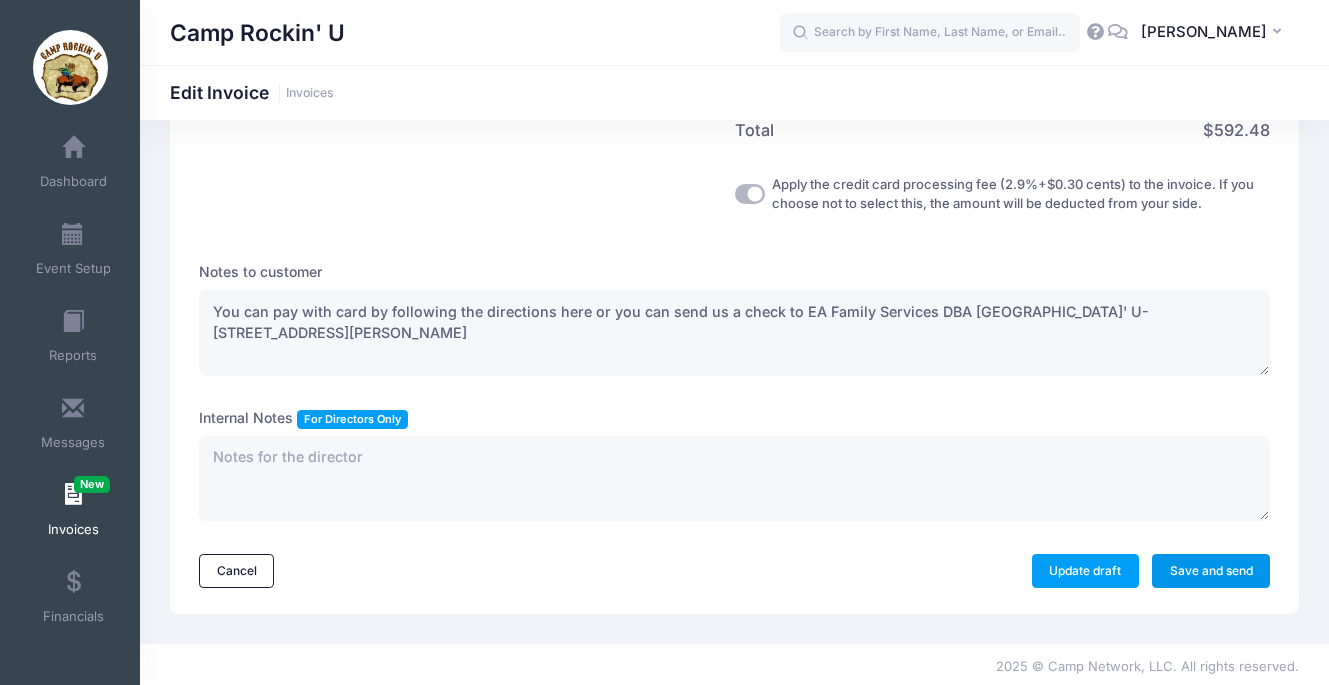 click on "Save and send" at bounding box center [1211, 571] 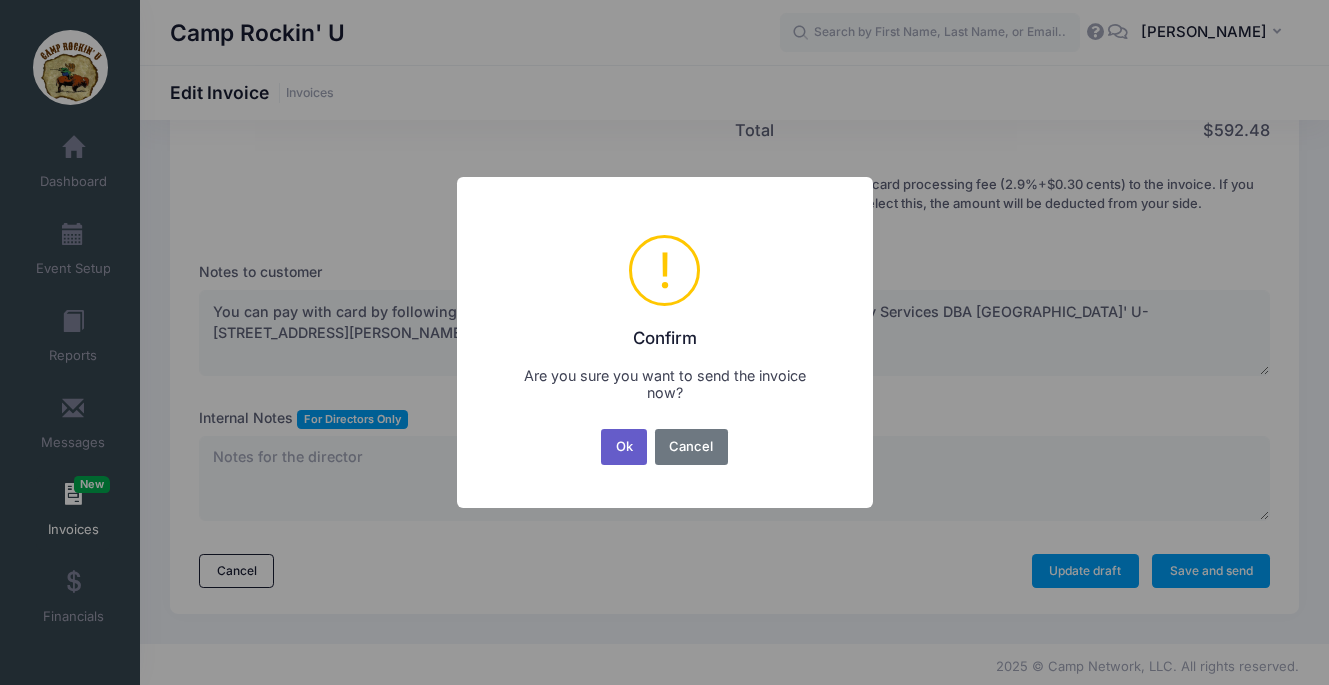 click on "Ok" at bounding box center (624, 447) 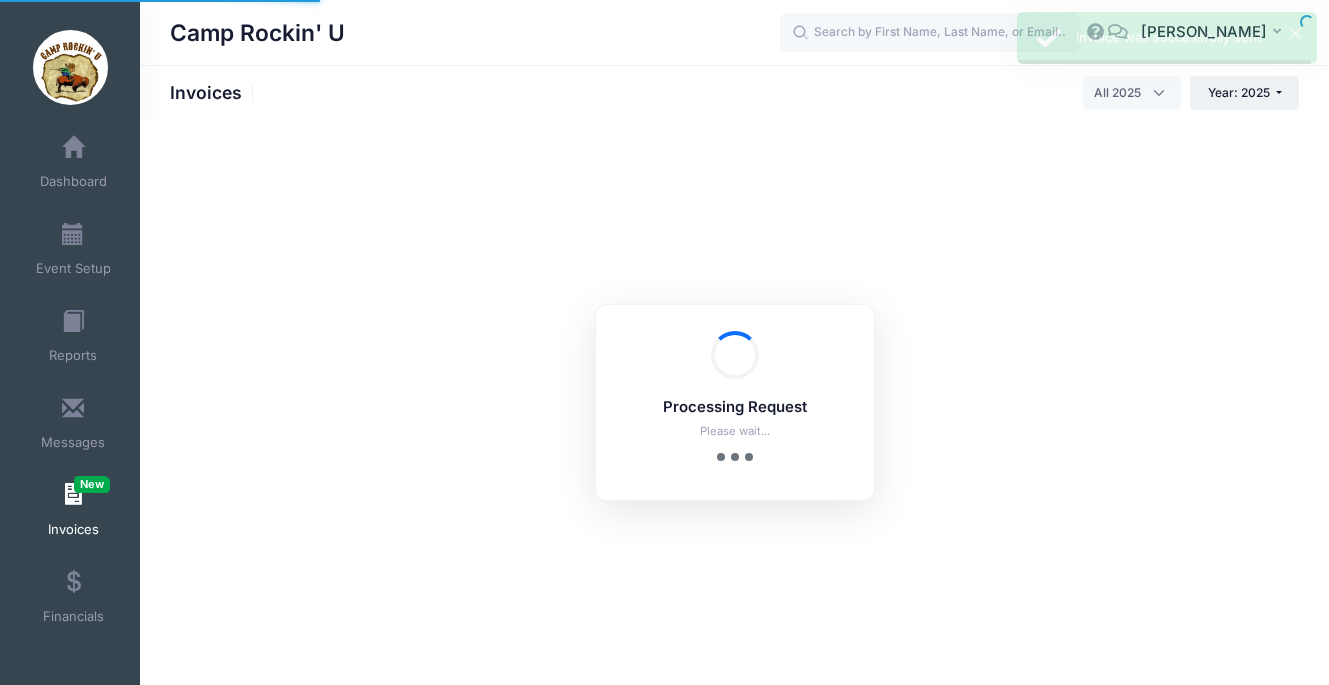 select 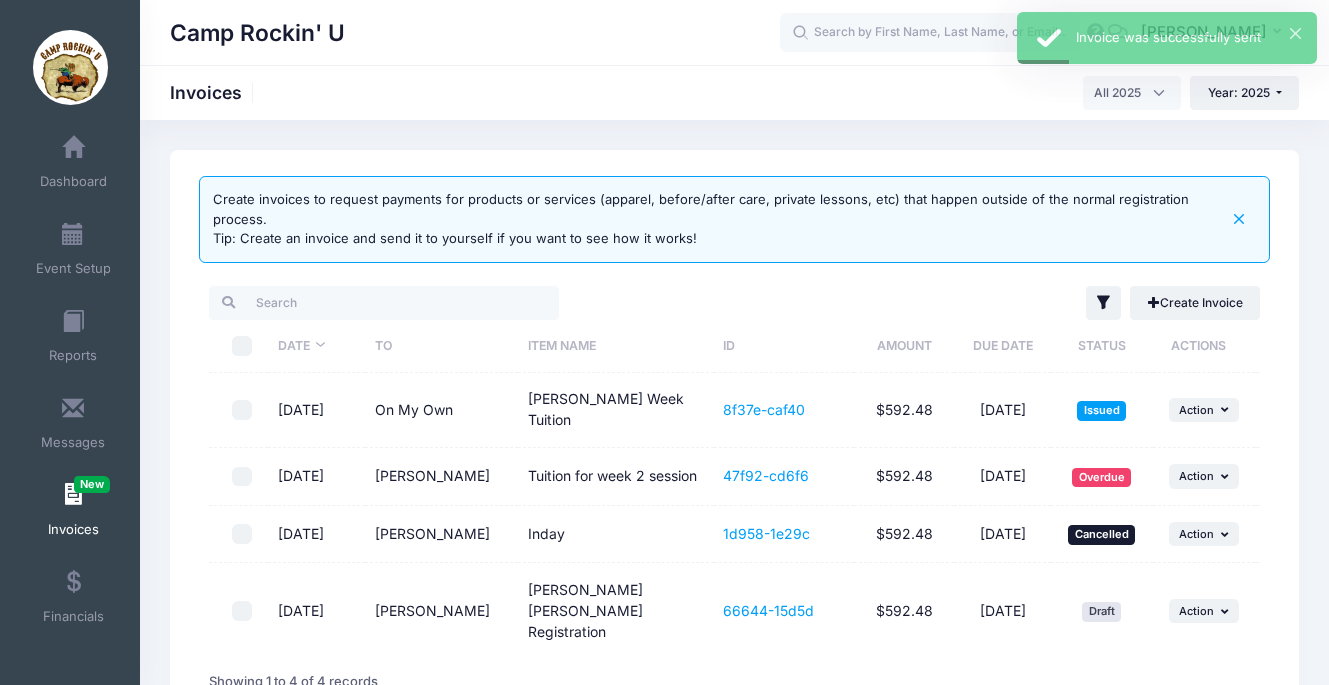 scroll, scrollTop: 0, scrollLeft: 0, axis: both 